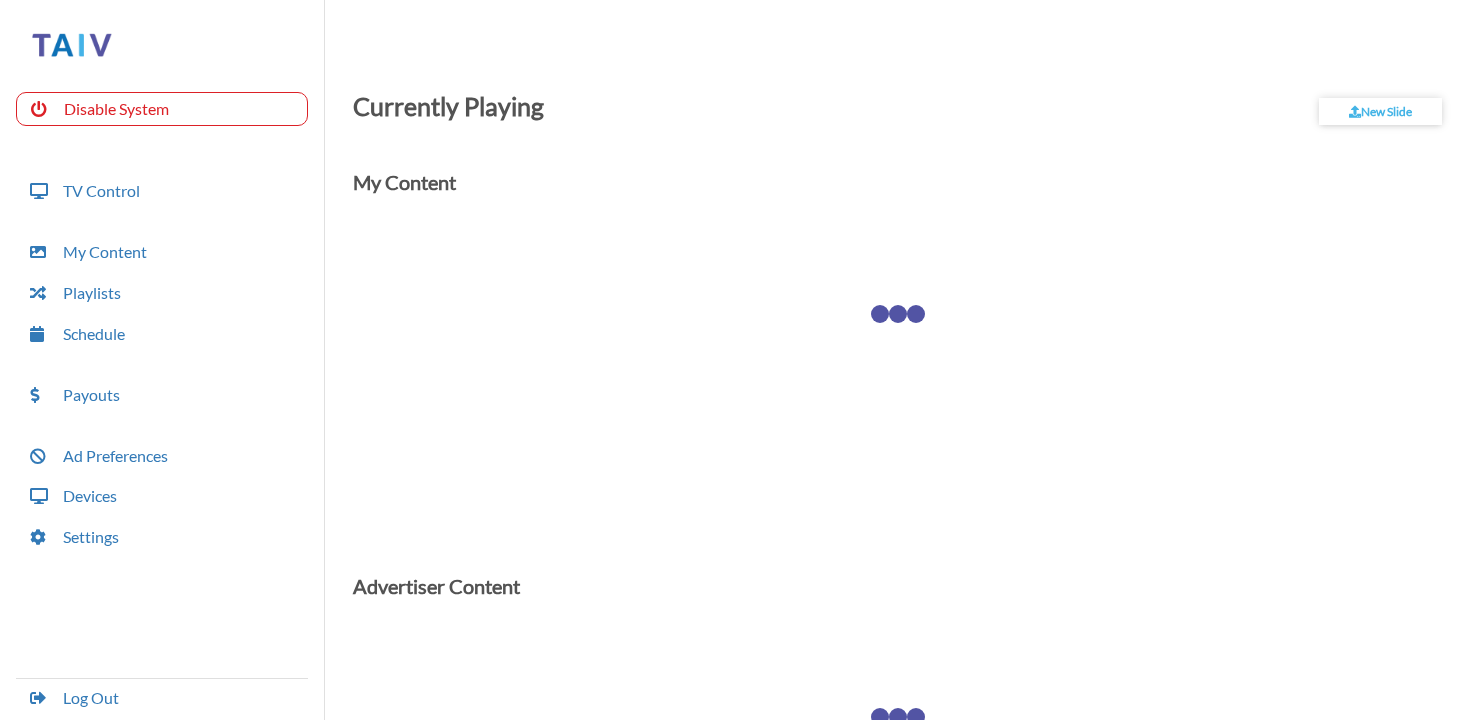 scroll, scrollTop: 0, scrollLeft: 0, axis: both 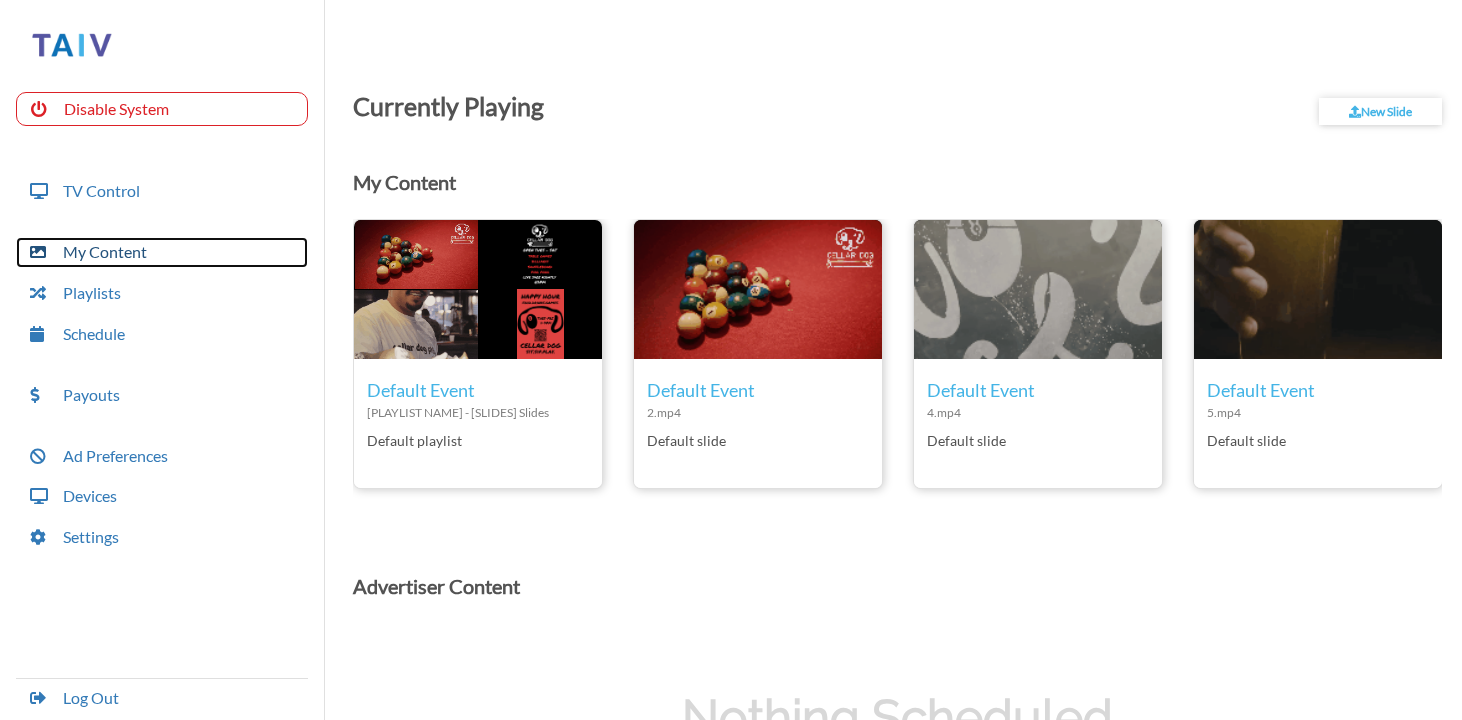 click on "My Content" at bounding box center (162, 252) 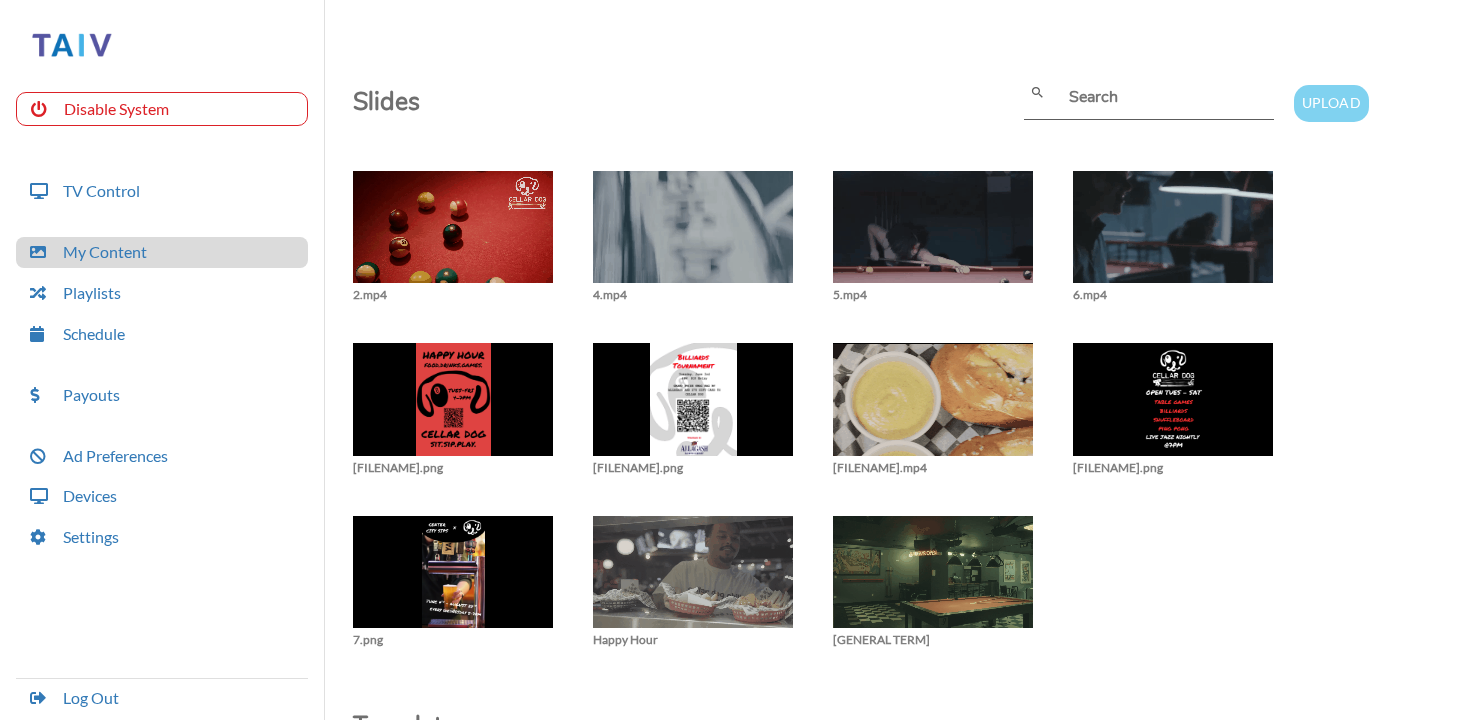 click on "Upload" at bounding box center [1331, 103] 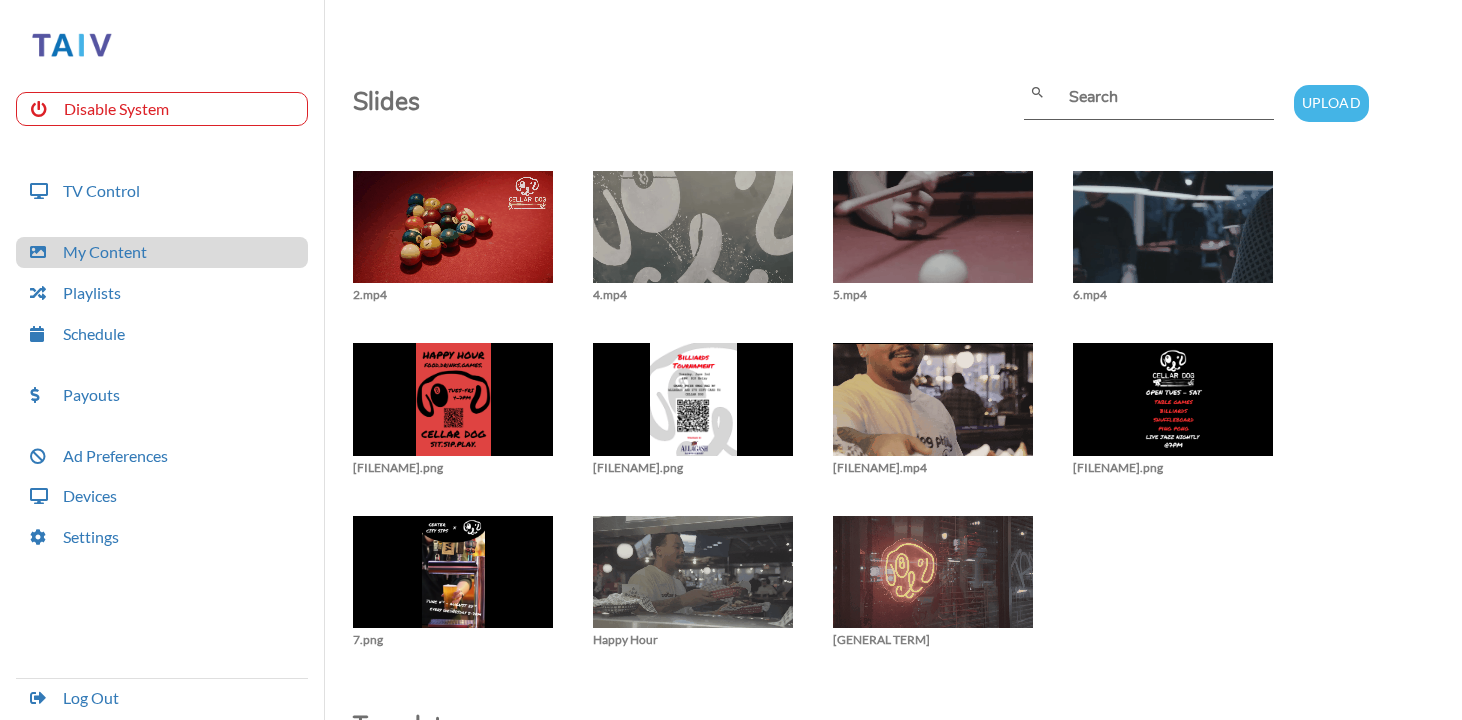 type on "C:\fakepath\[FILENAME].png" 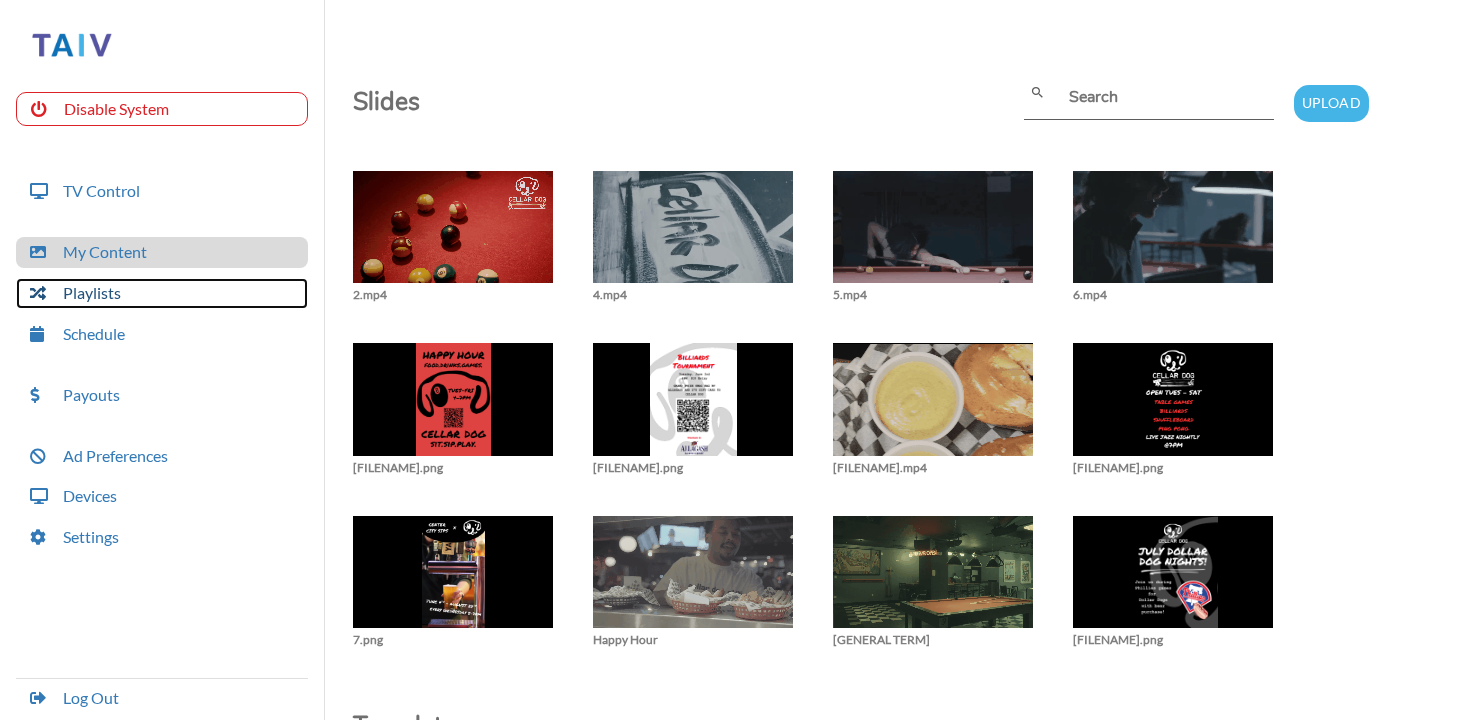 click on "Playlists" at bounding box center (162, 293) 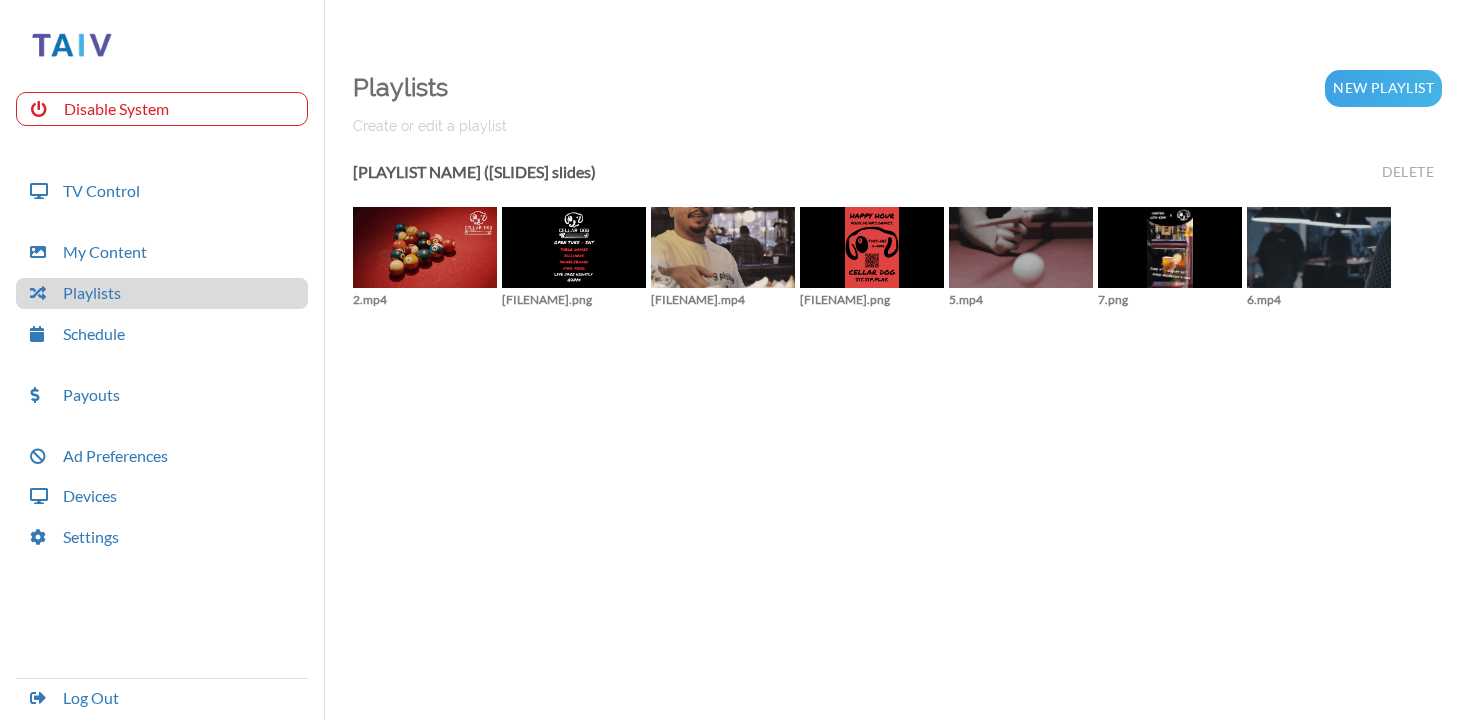 click on "[PLAYLIST NAME] ([SLIDES] slides)" at bounding box center [474, 176] 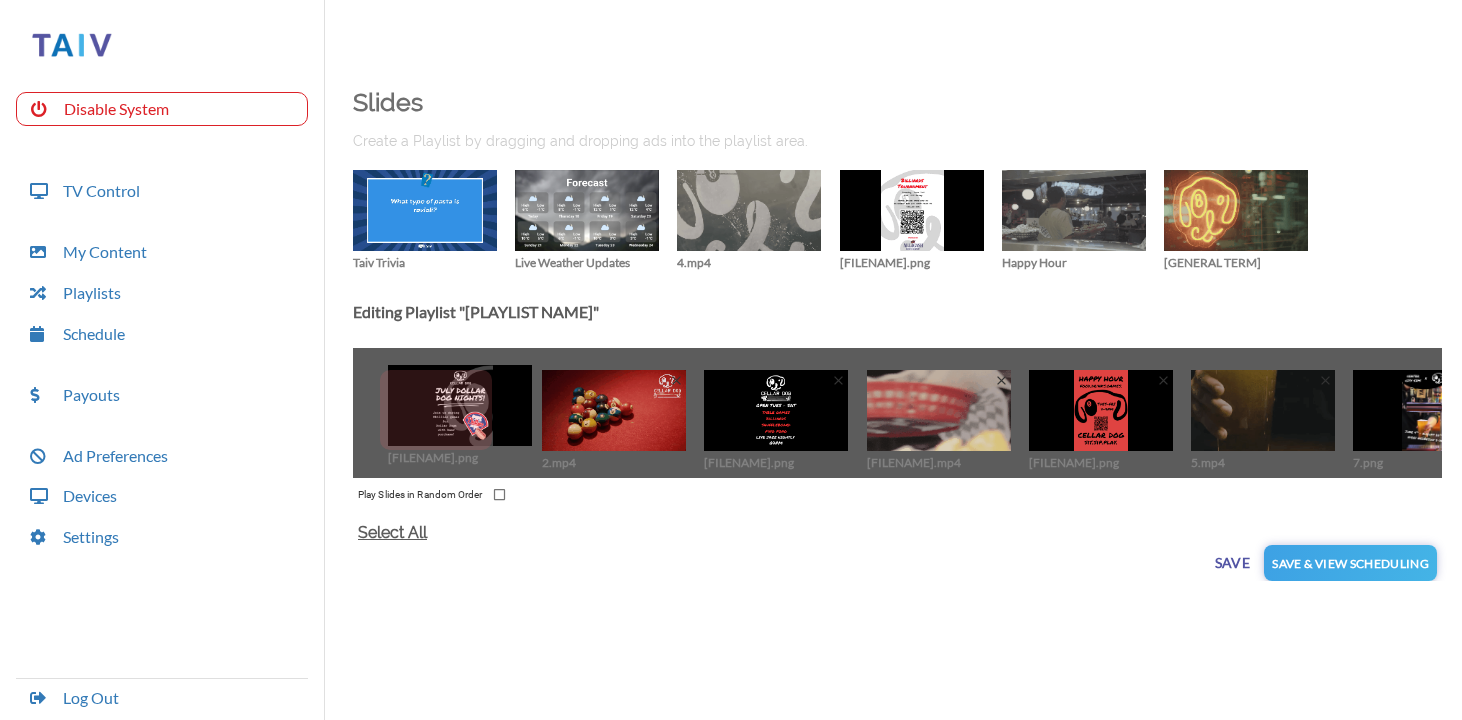 drag, startPoint x: 1402, startPoint y: 193, endPoint x: 465, endPoint y: 389, distance: 957.28 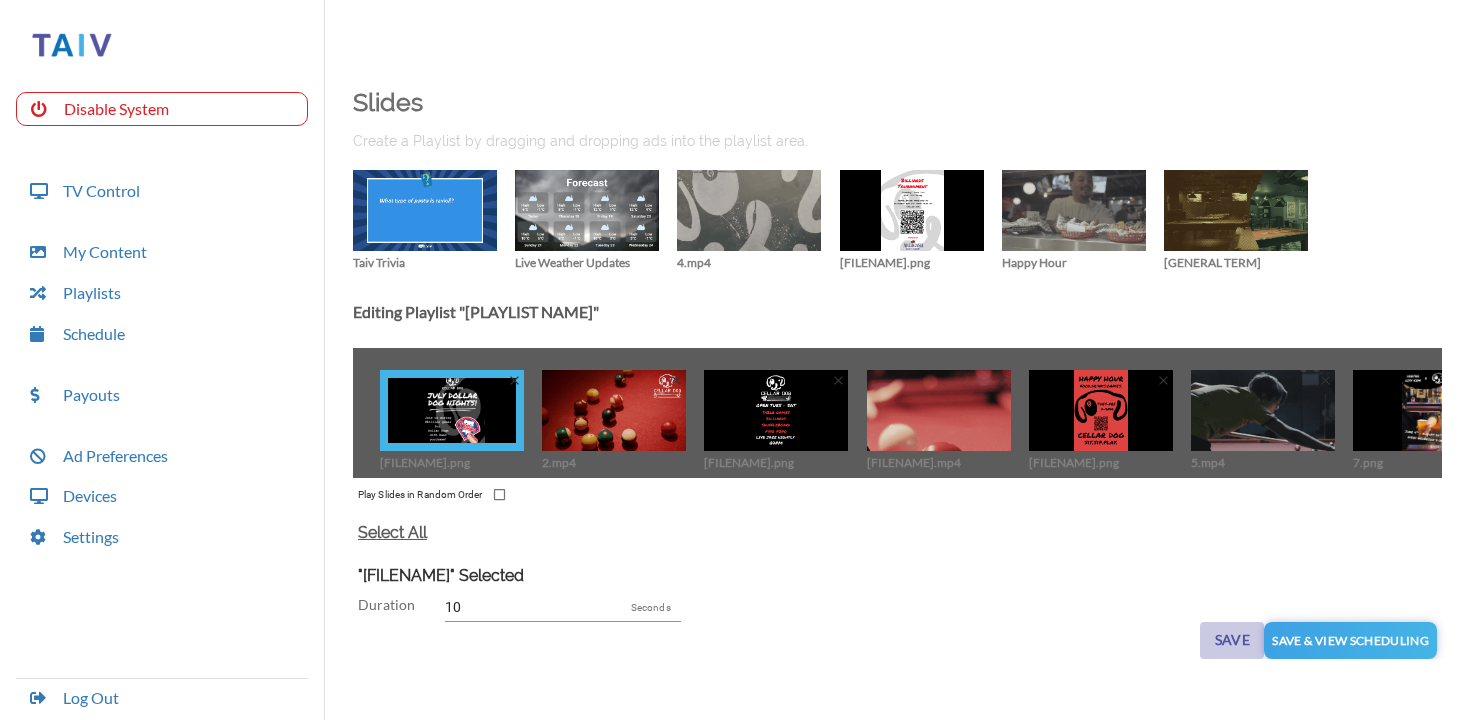 click on "Save" at bounding box center [1232, 640] 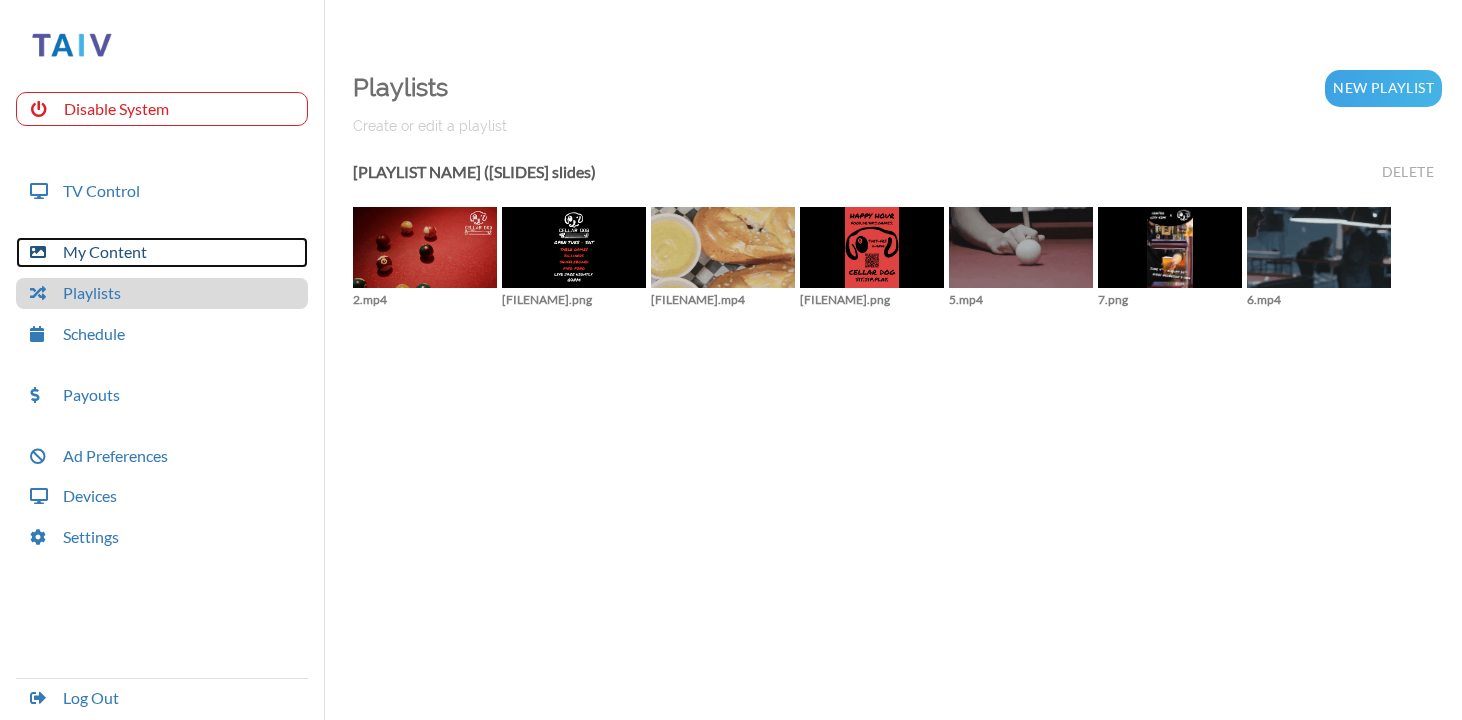 click on "My Content" at bounding box center [162, 252] 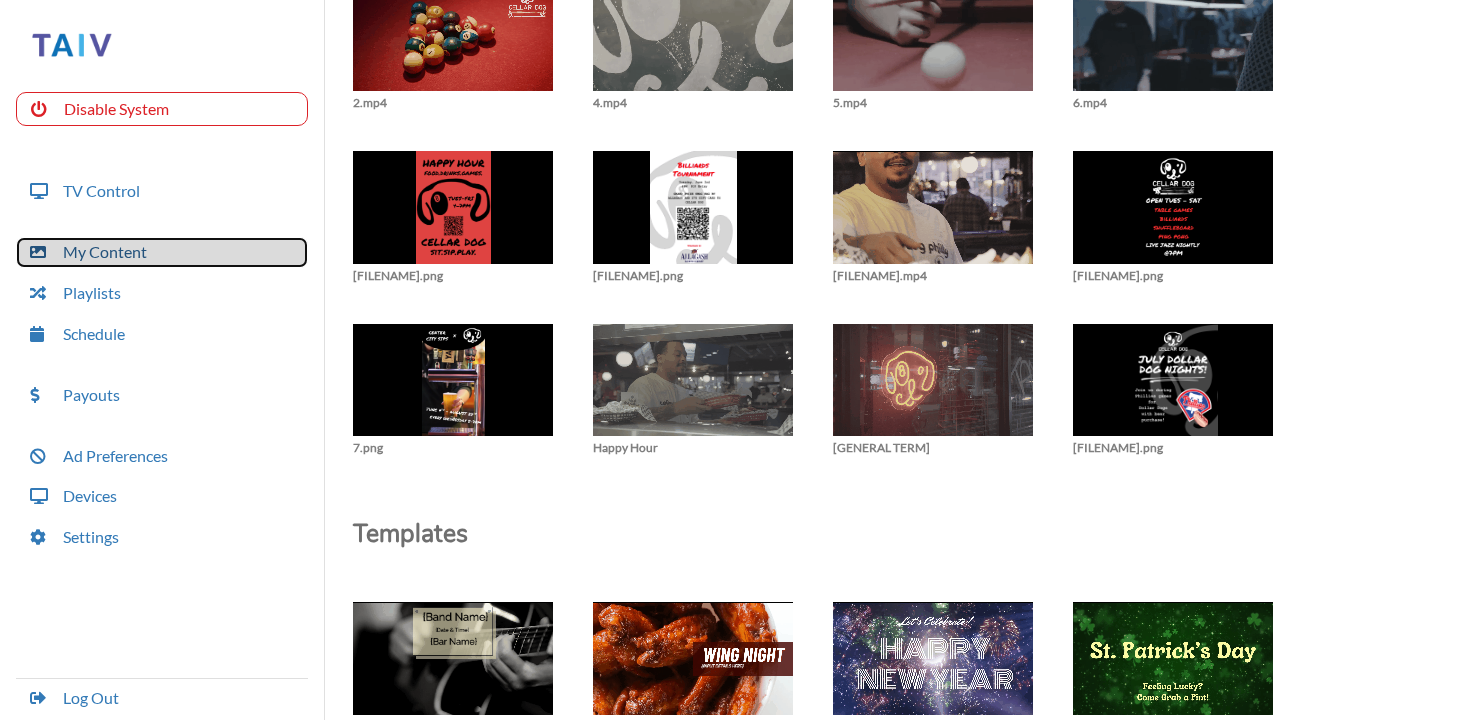 scroll, scrollTop: 0, scrollLeft: 0, axis: both 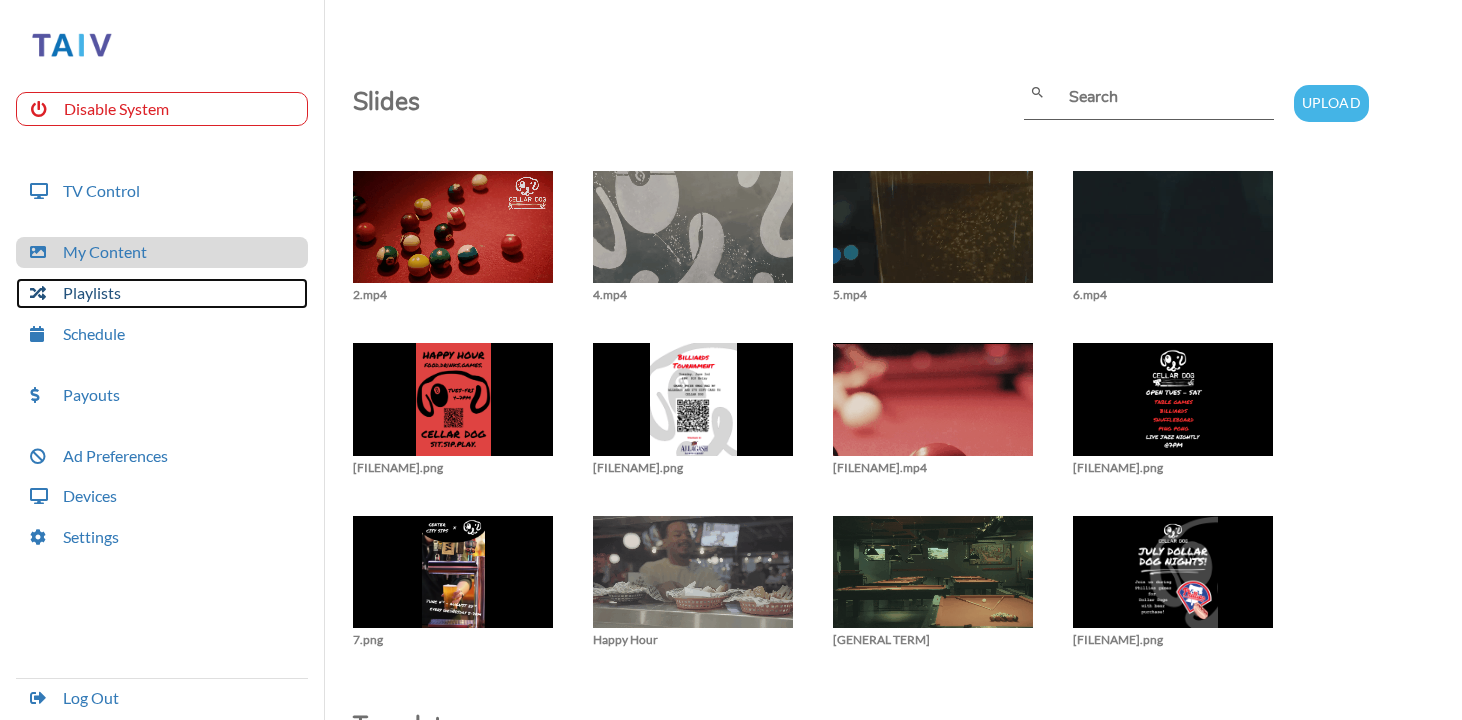 click on "Playlists" at bounding box center [162, 293] 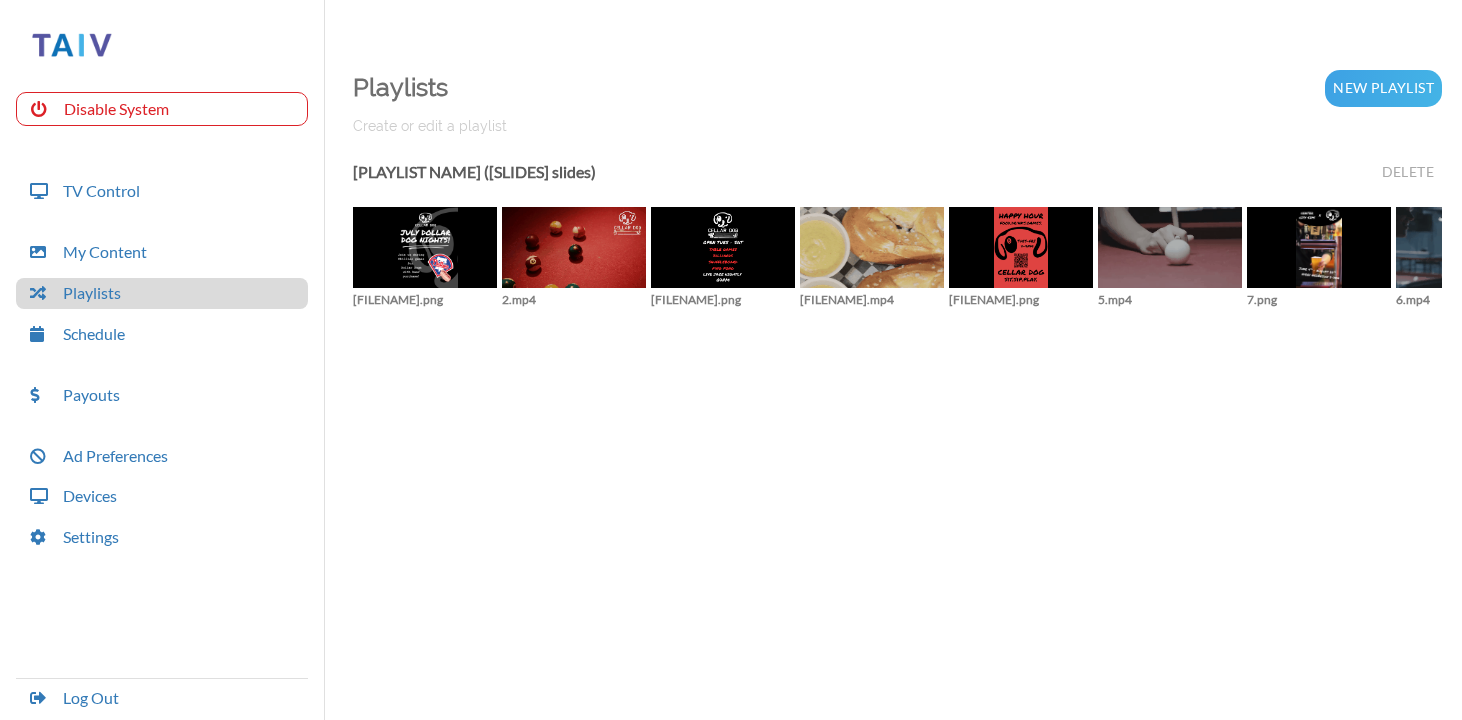 click on "Playlists New Playlist Create or edit a playlist [PLAYLIST NAME] ([SLIDES] slides) Delete [FILENAME] [FILENAME] [FILENAME] [FILENAME] [FILENAME] [FILENAME] [FILENAME] [FILENAME]" at bounding box center [897, 410] 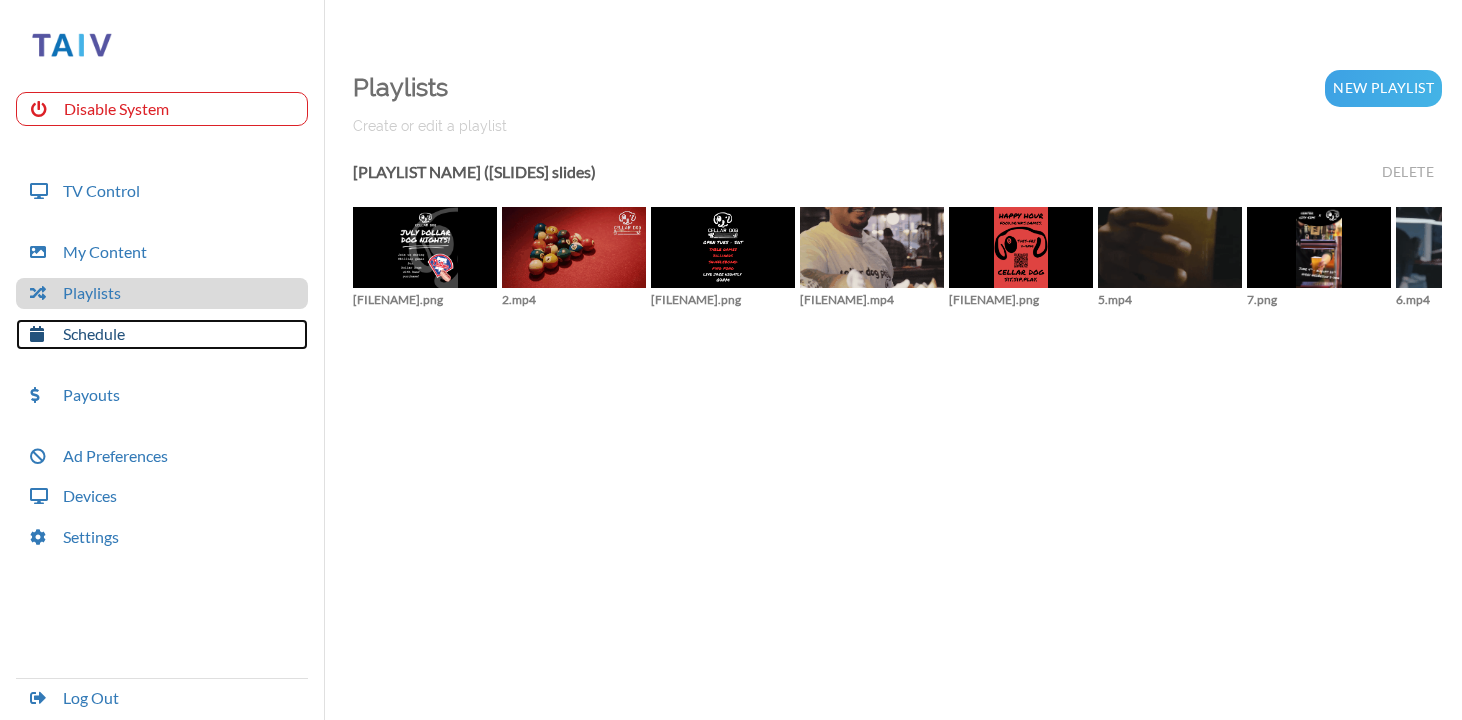 click on "Schedule" at bounding box center [162, 334] 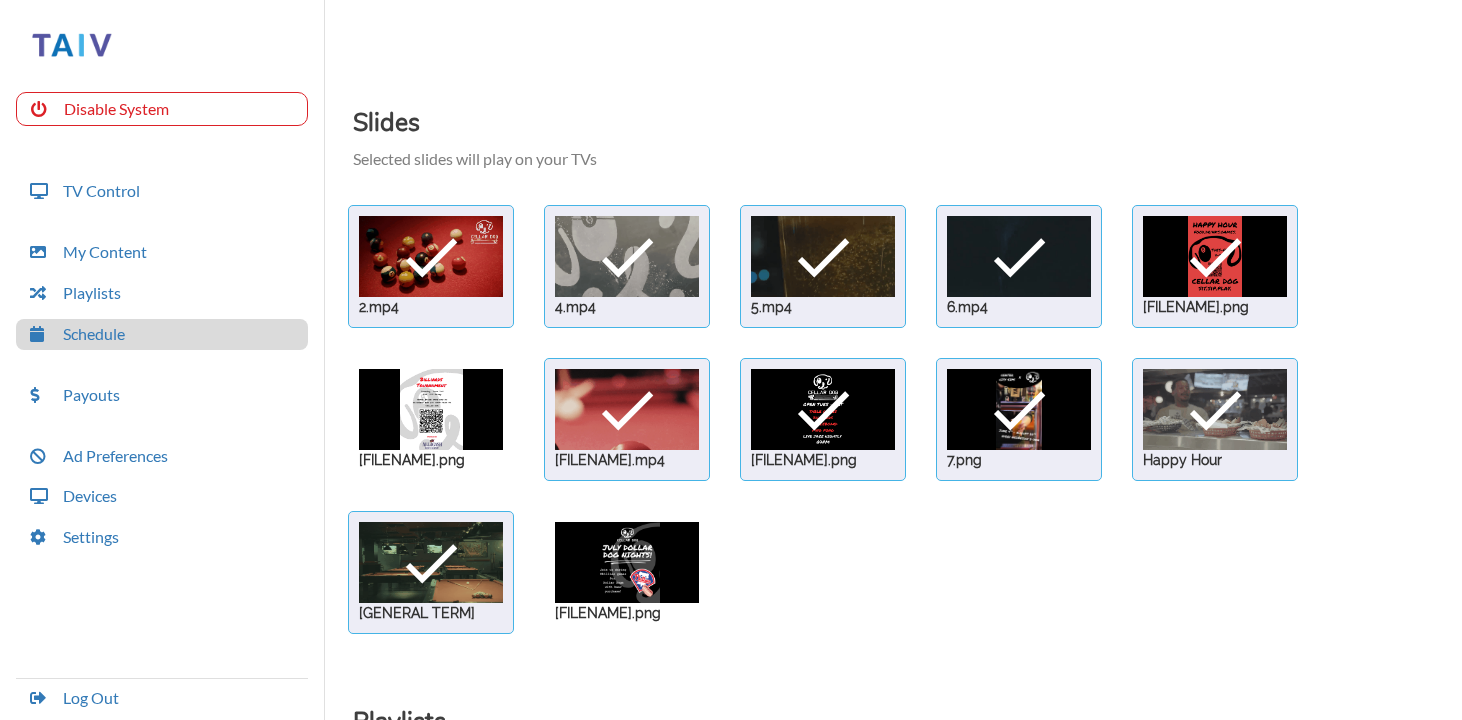 click at bounding box center [431, 256] 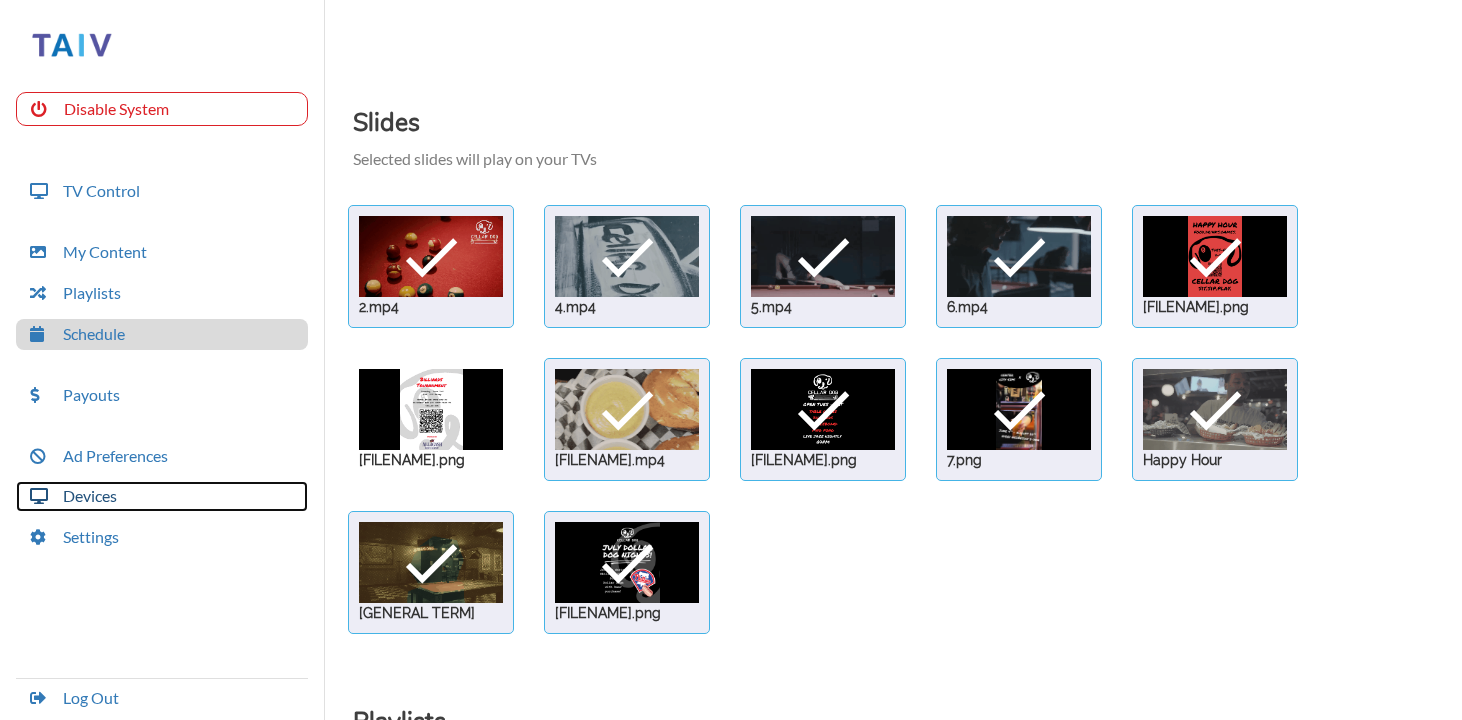click on "Devices" at bounding box center (162, 496) 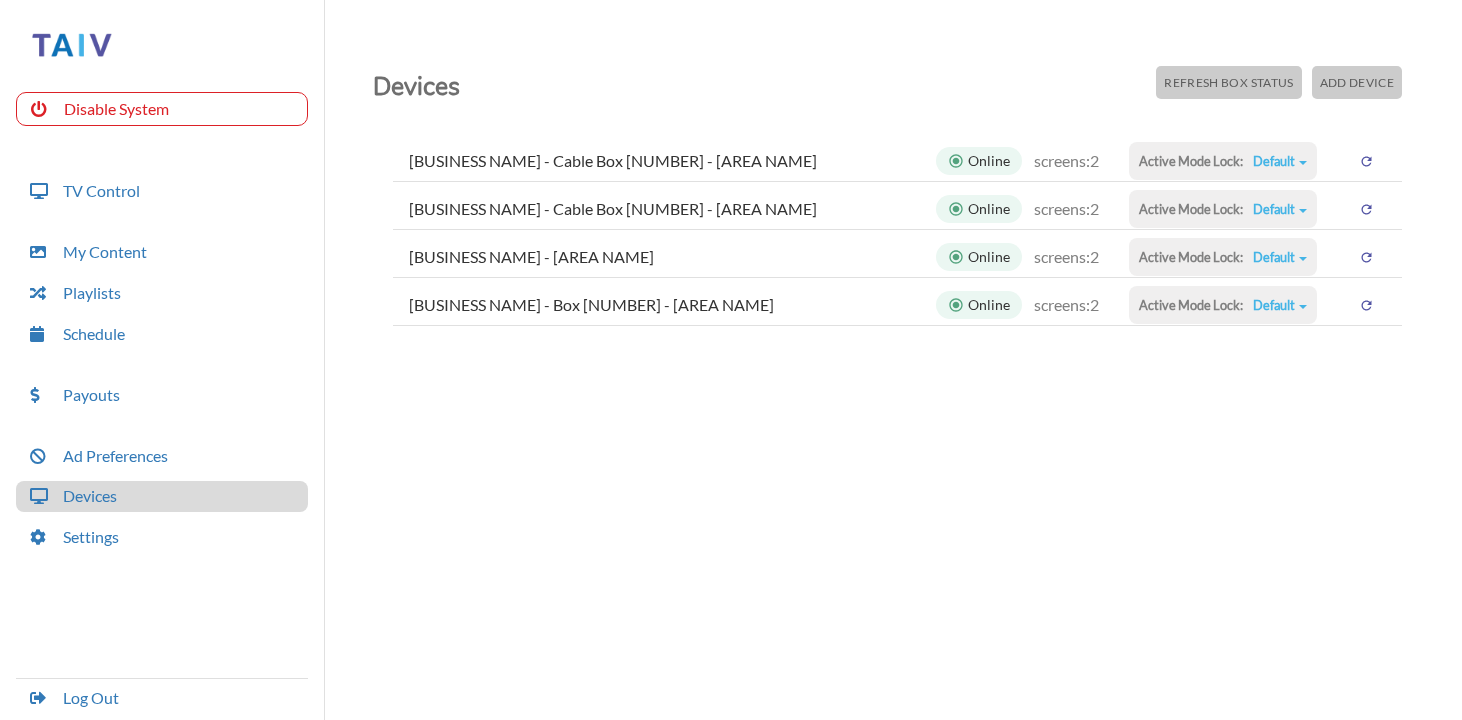 click on "Default" at bounding box center (1280, 161) 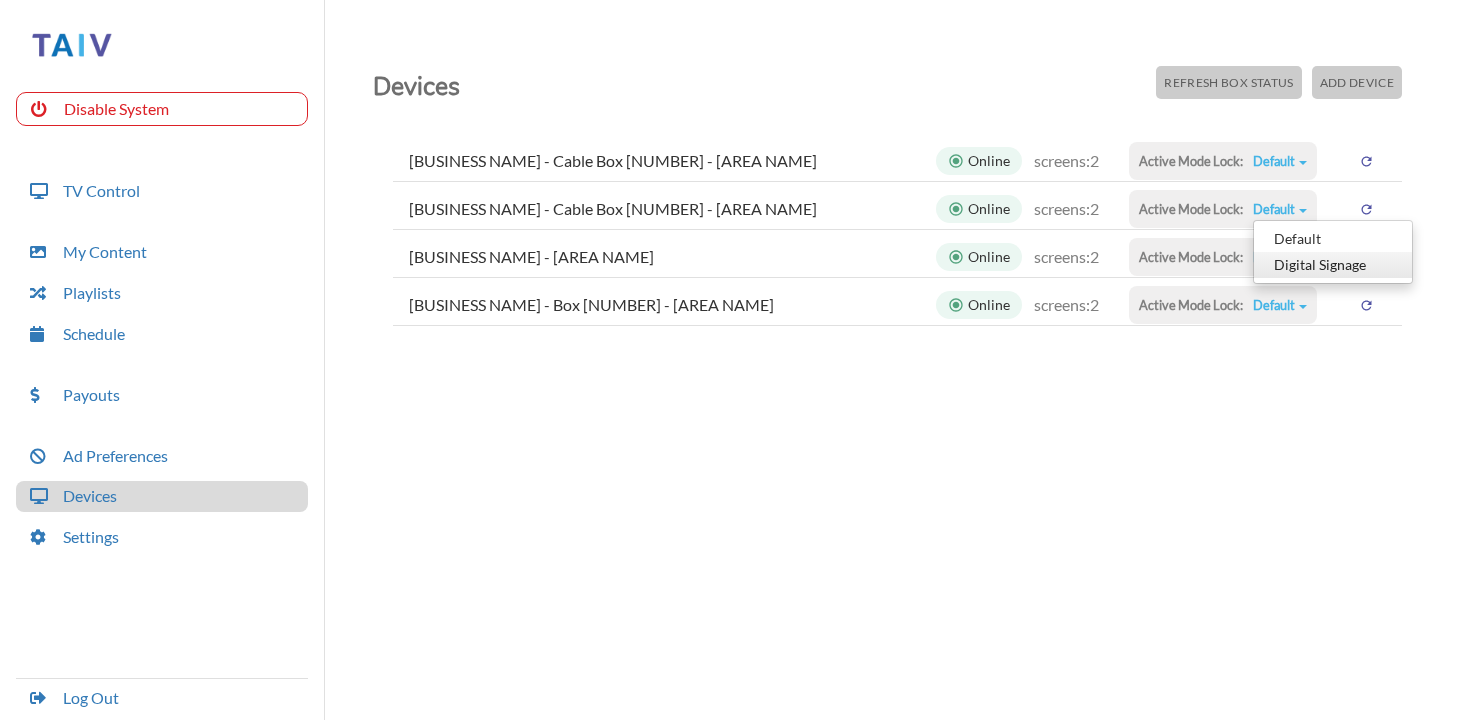 click on "Digital Signage" at bounding box center [1333, 239] 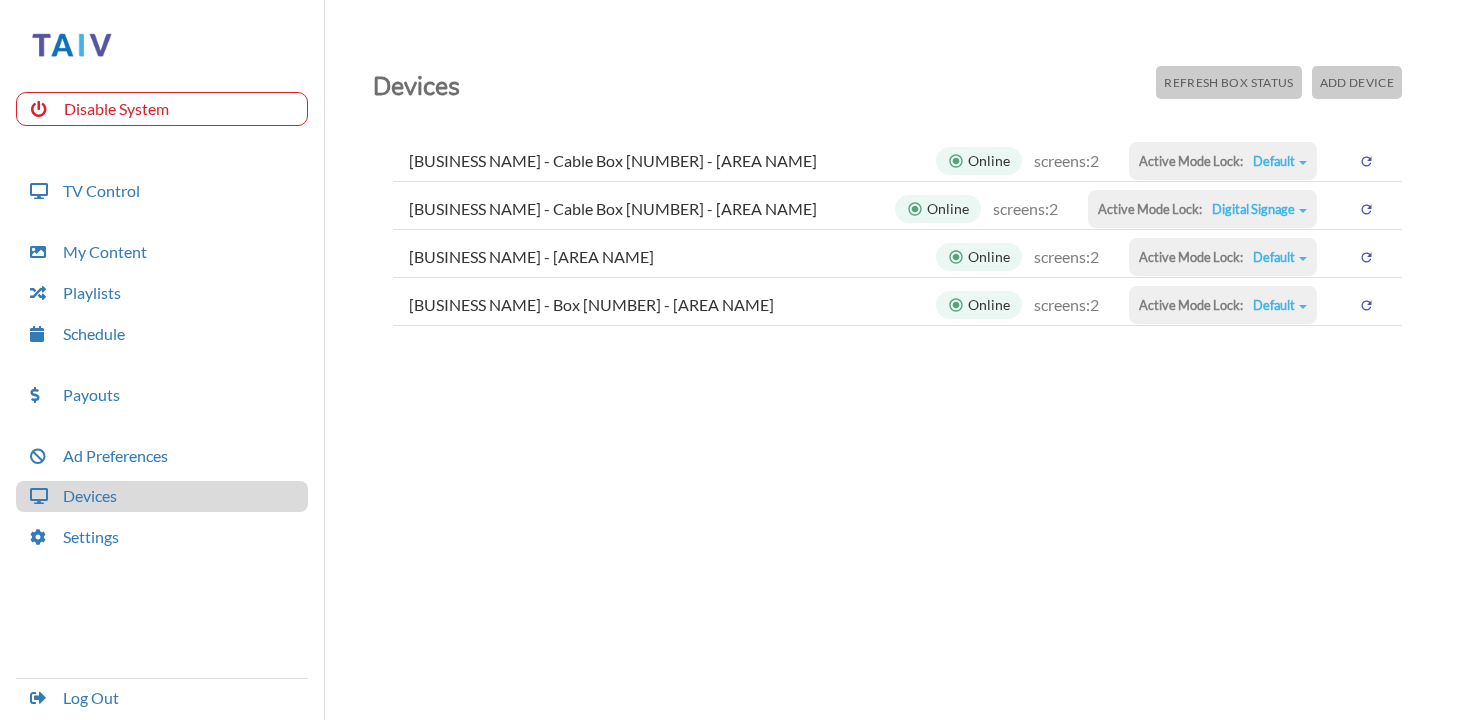 click on "Default" at bounding box center [1280, 161] 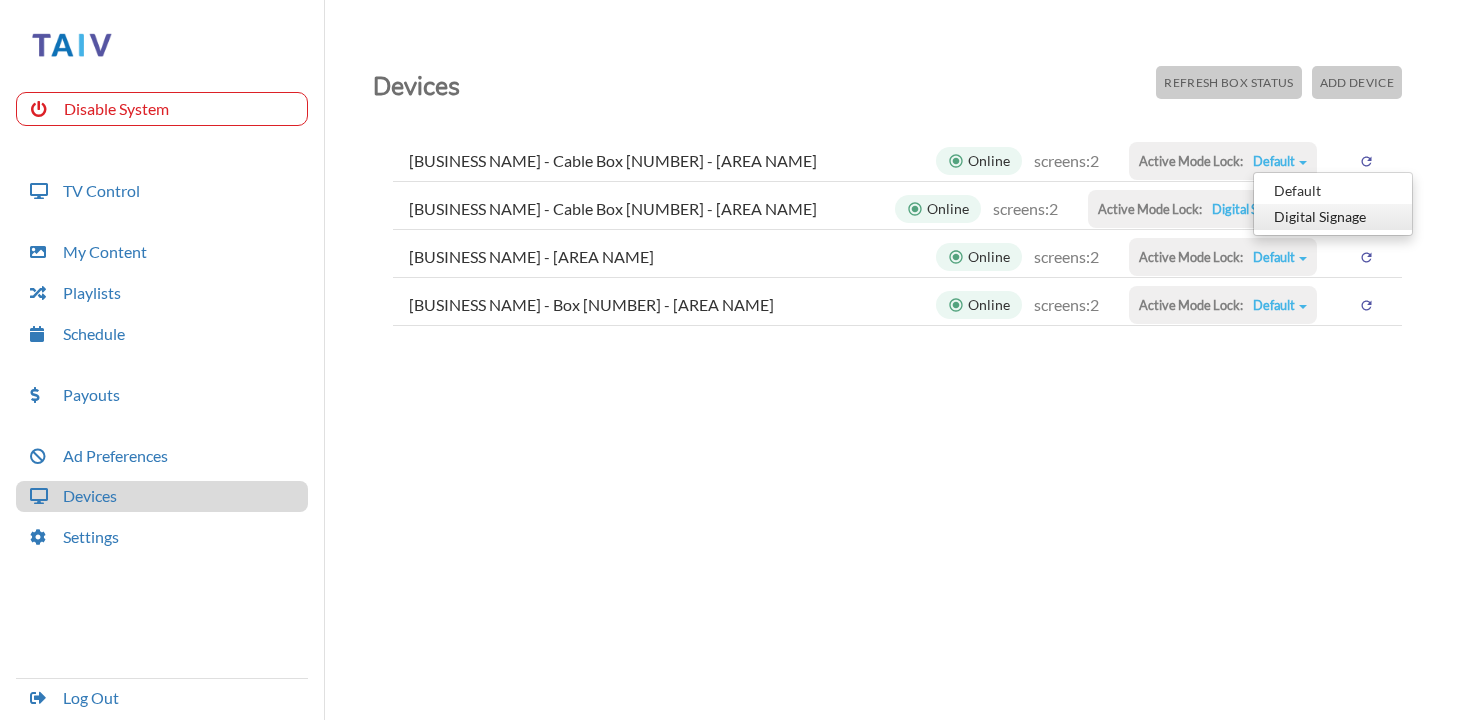 click on "Digital Signage" at bounding box center (1333, 191) 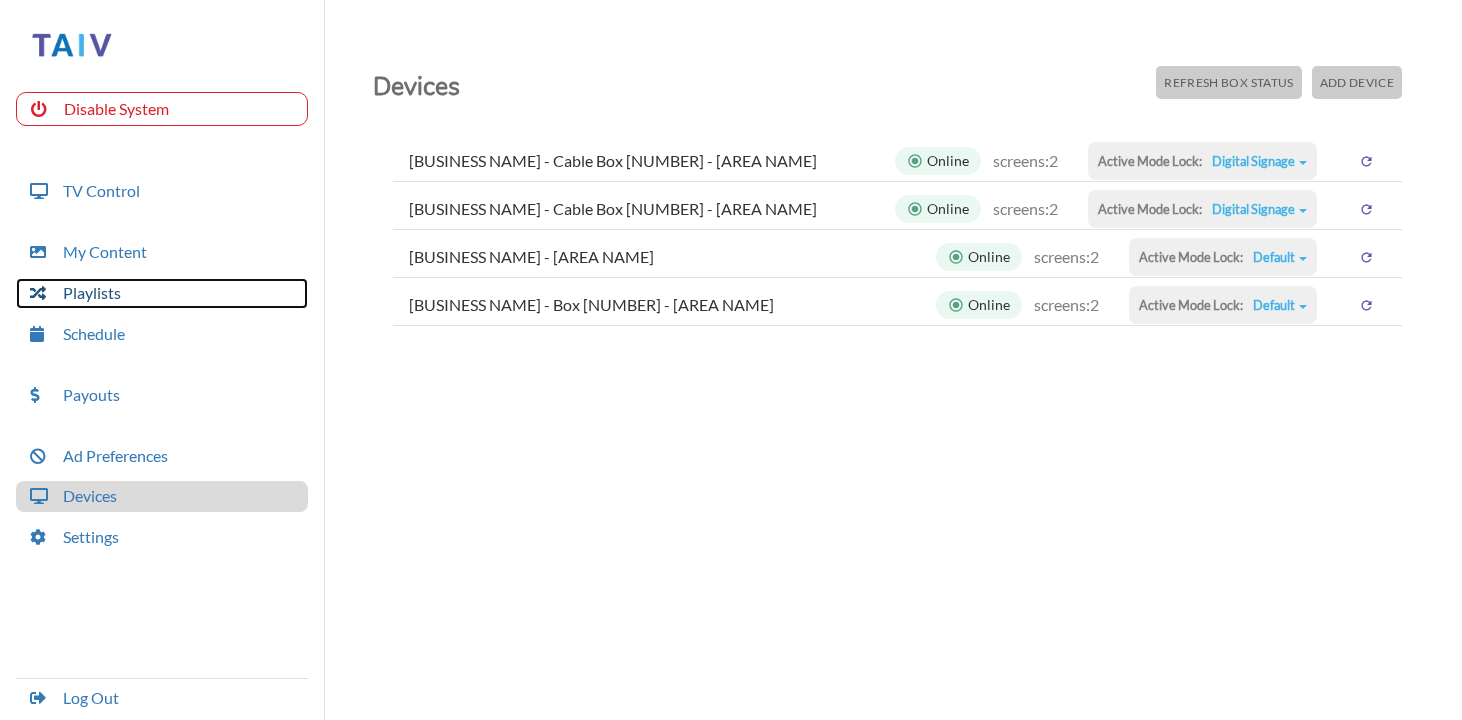 click on "Playlists" at bounding box center [162, 293] 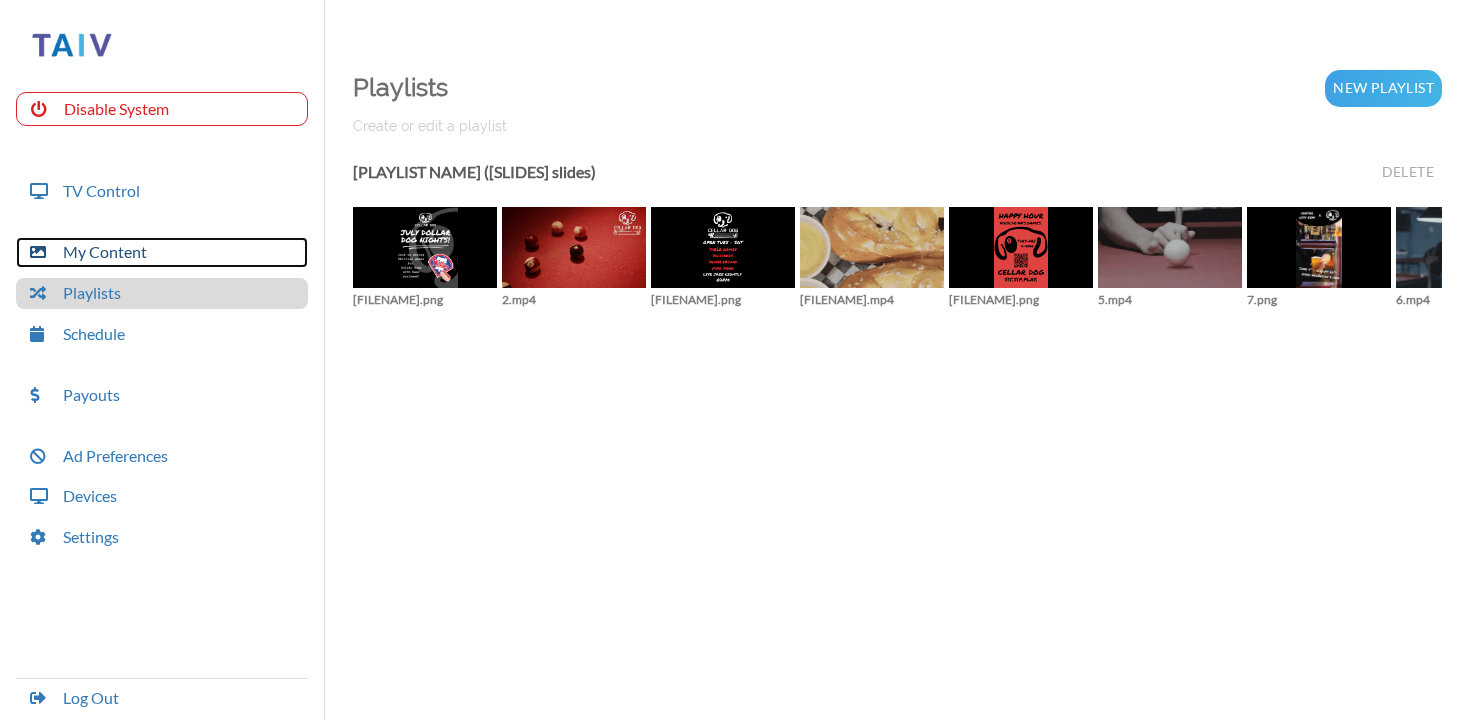 click on "My Content" at bounding box center [162, 252] 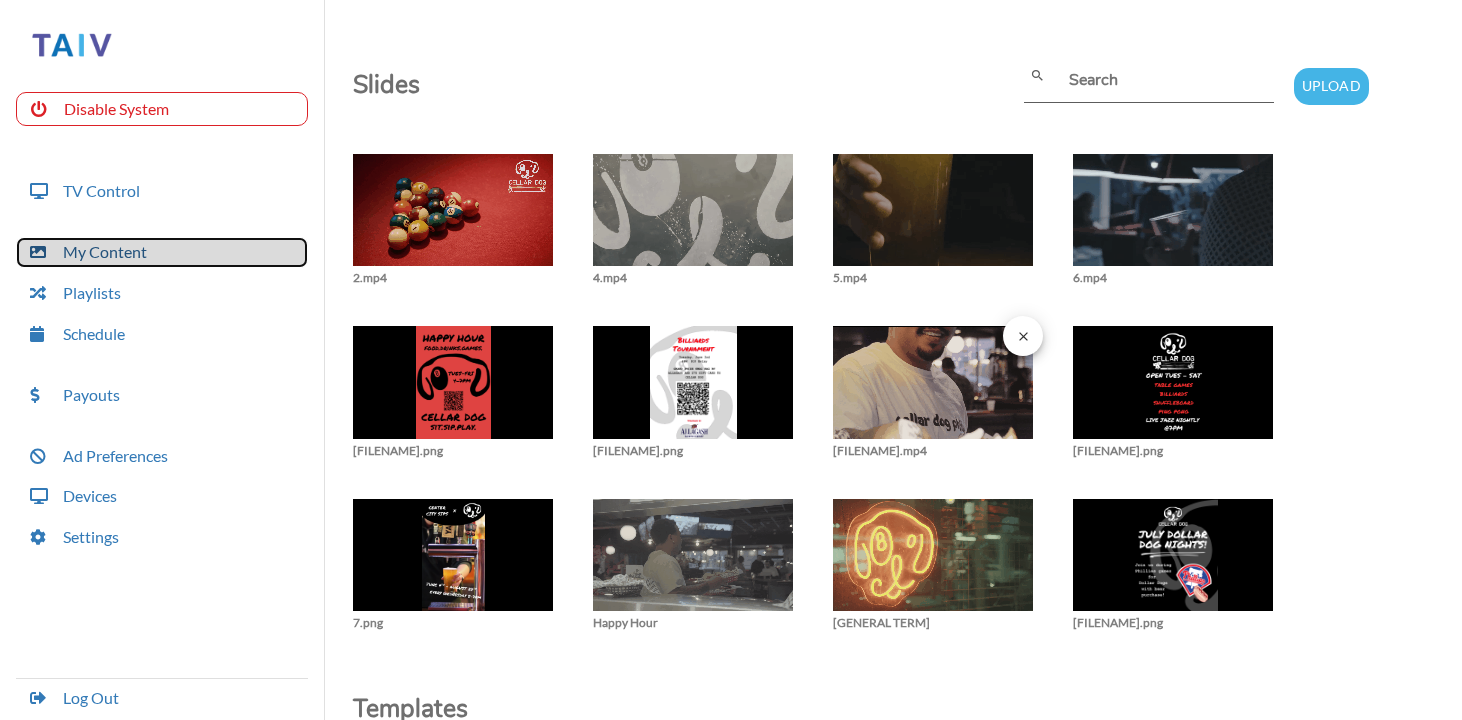 scroll, scrollTop: 18, scrollLeft: 0, axis: vertical 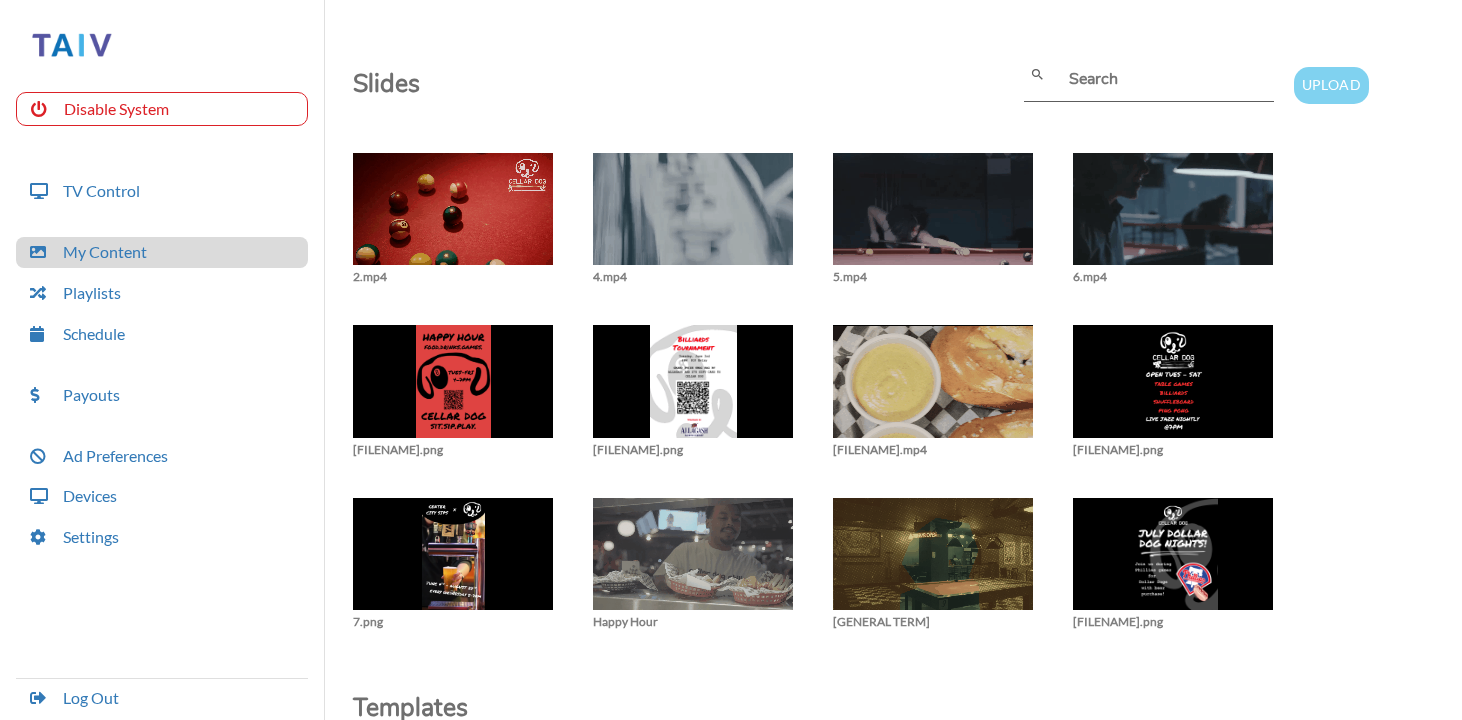 click on "Upload" at bounding box center (1331, 85) 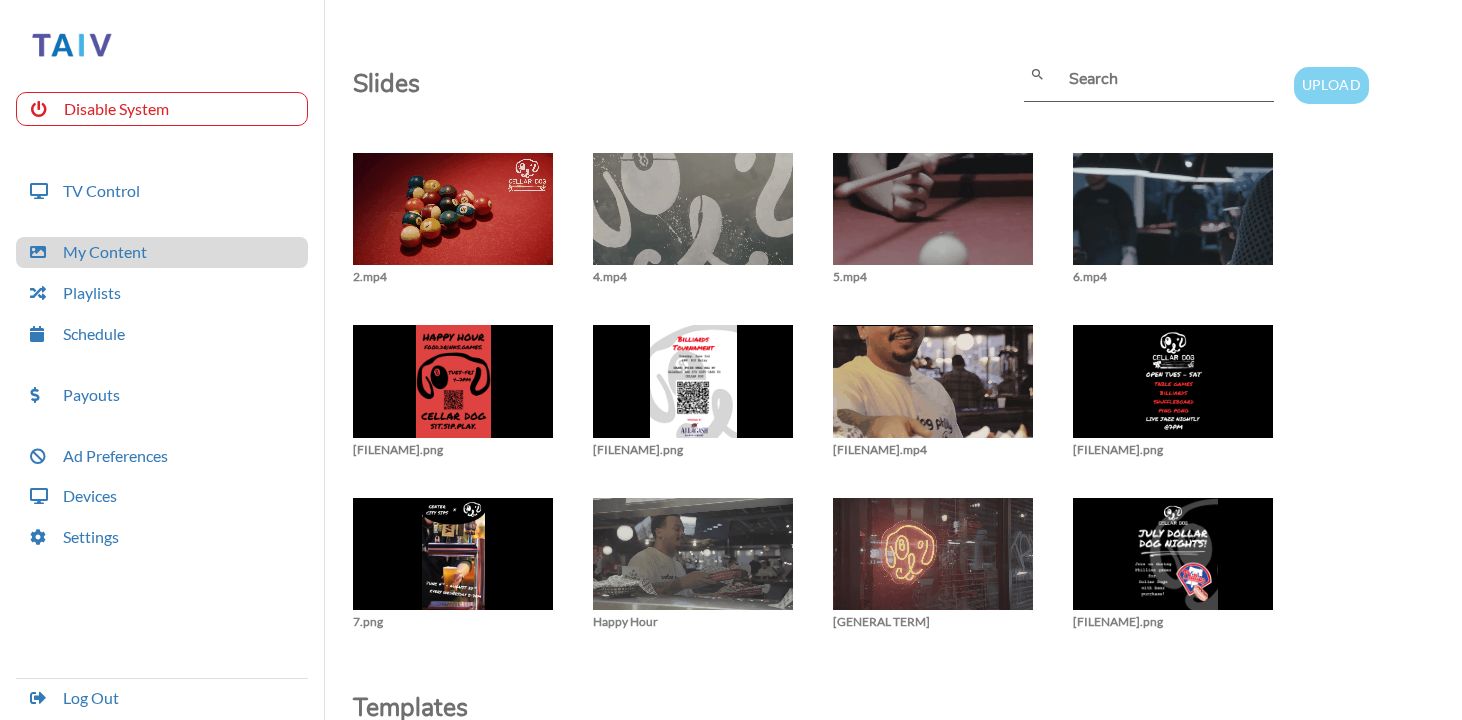 type on "C:\fakepath\[FILENAME].png" 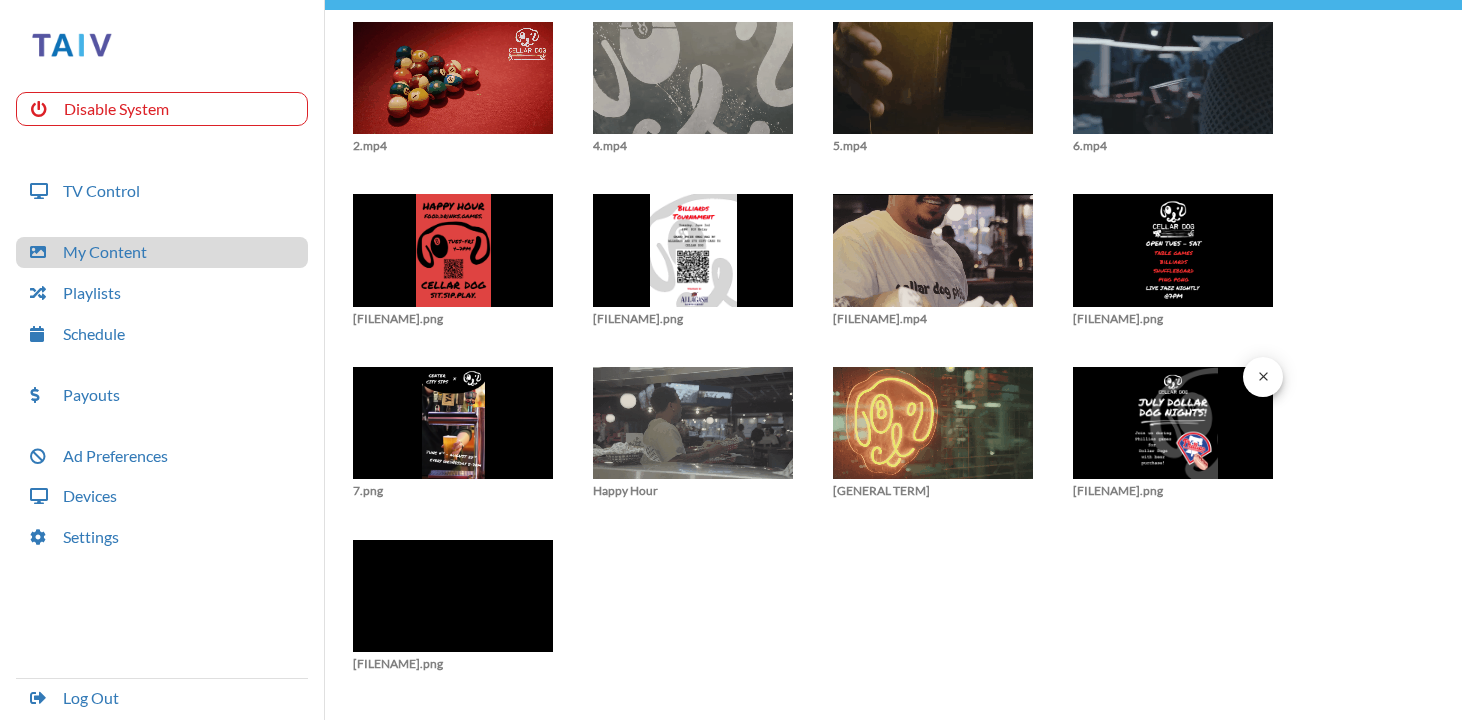 scroll, scrollTop: 152, scrollLeft: 0, axis: vertical 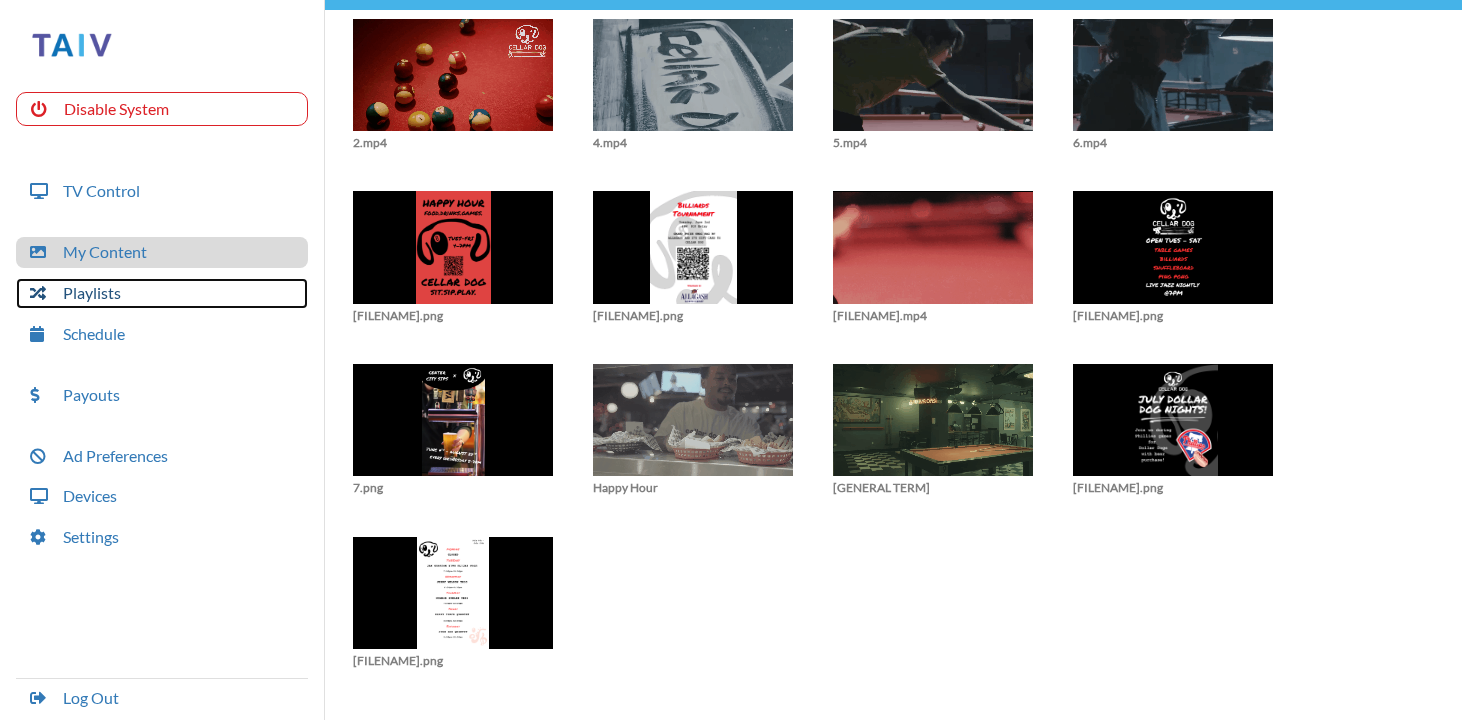 click on "Playlists" at bounding box center [162, 293] 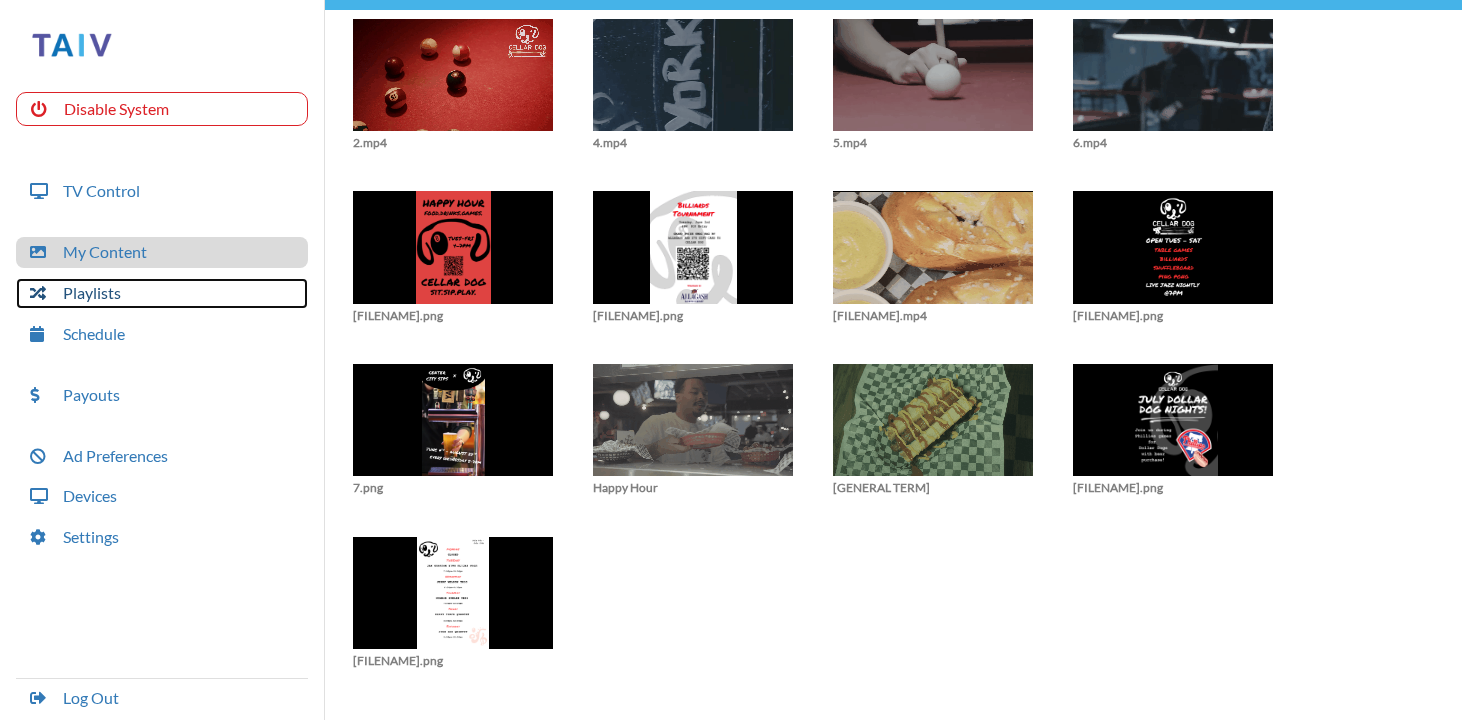 scroll, scrollTop: 50, scrollLeft: 0, axis: vertical 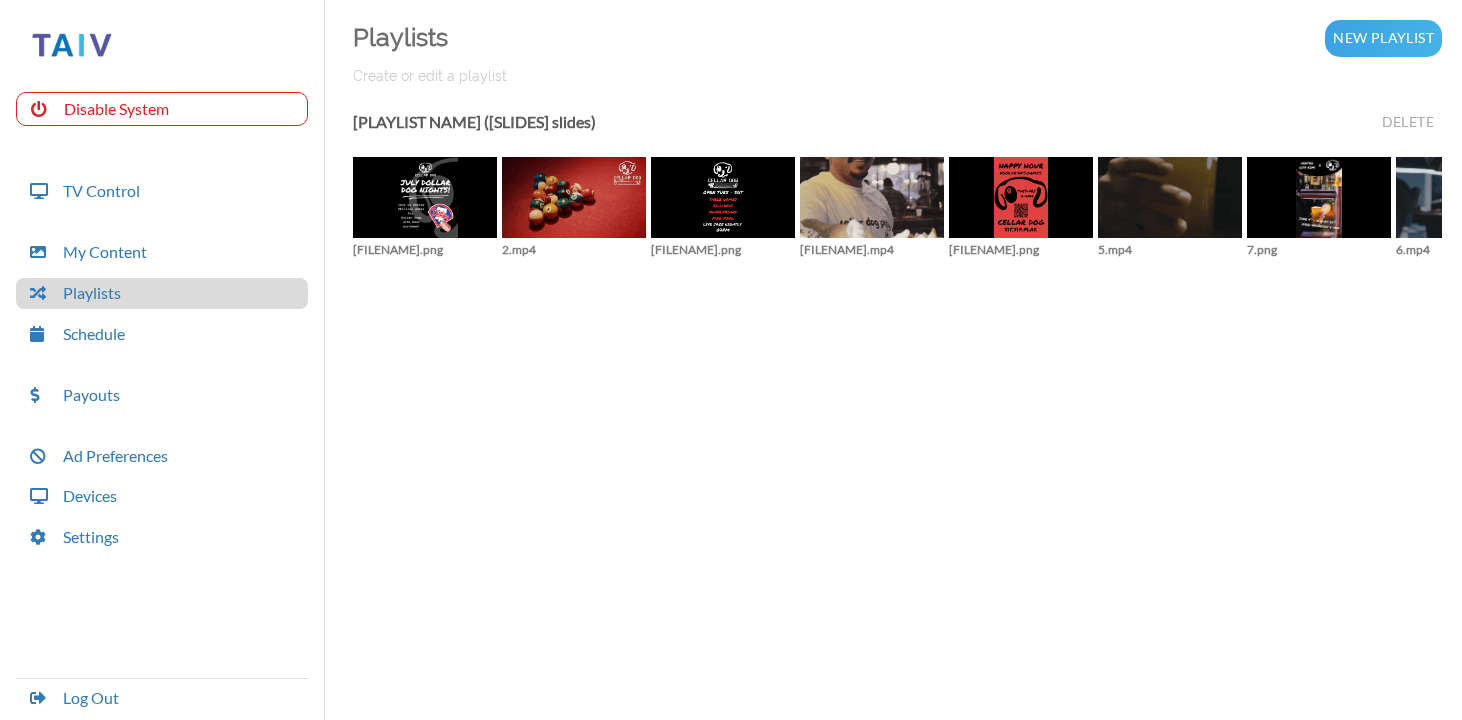 click on "[PLAYLIST NAME] ([SLIDES] slides)" at bounding box center (474, 126) 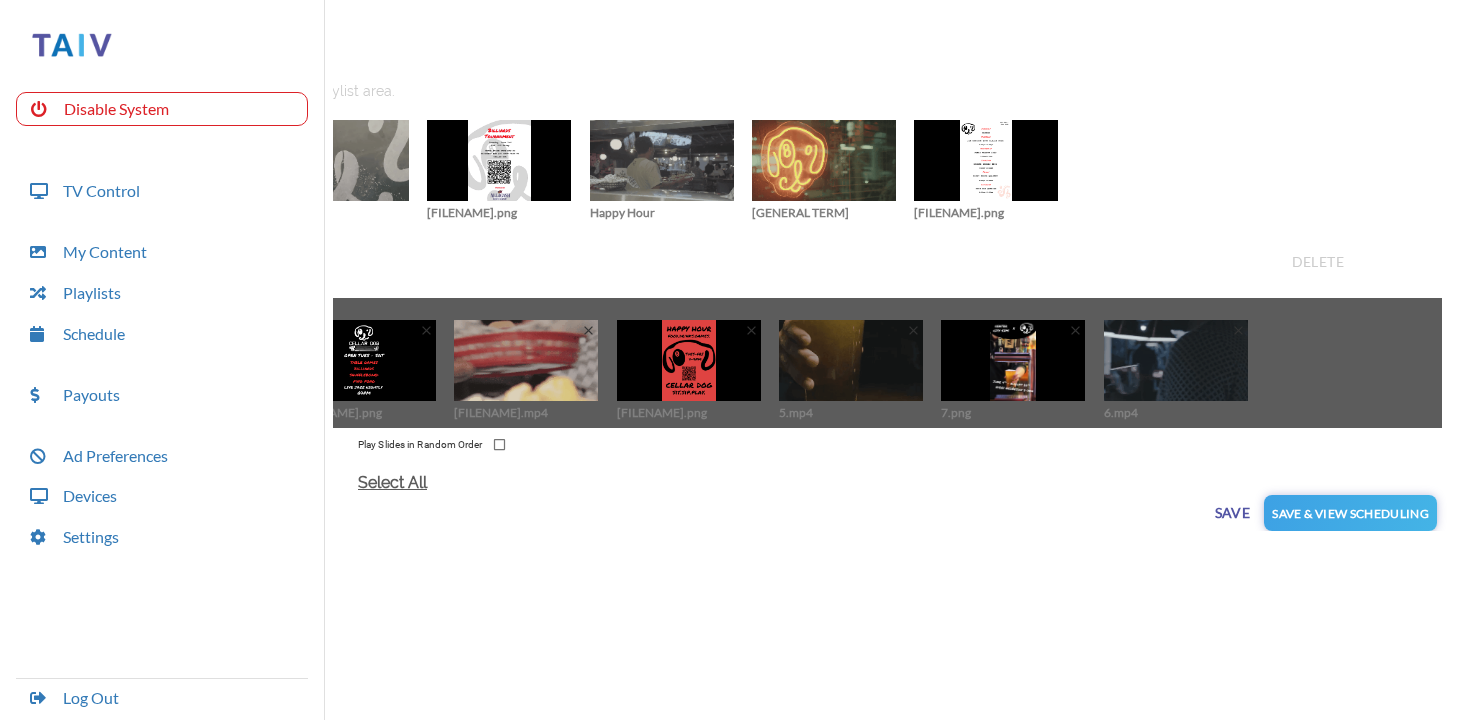 scroll, scrollTop: 0, scrollLeft: 483, axis: horizontal 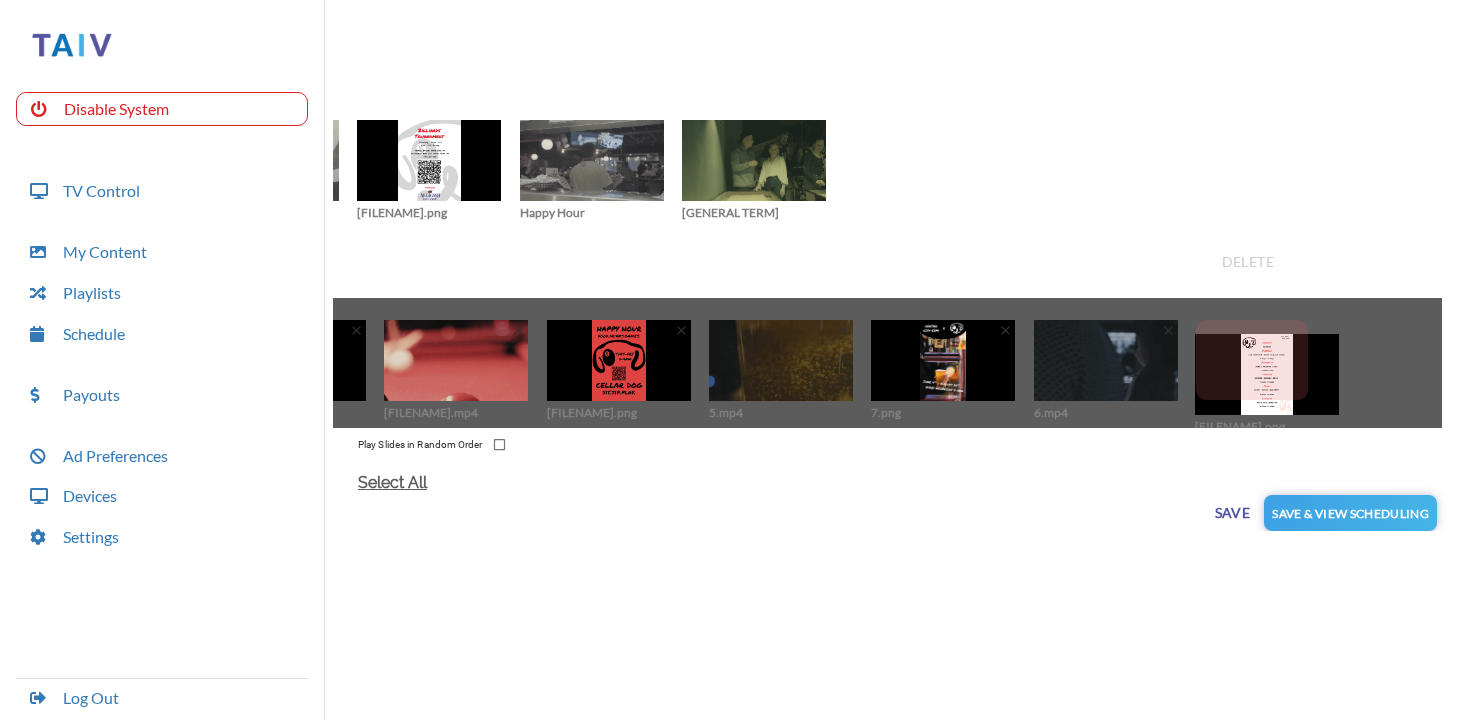 drag, startPoint x: 921, startPoint y: 161, endPoint x: 1272, endPoint y: 375, distance: 411.09244 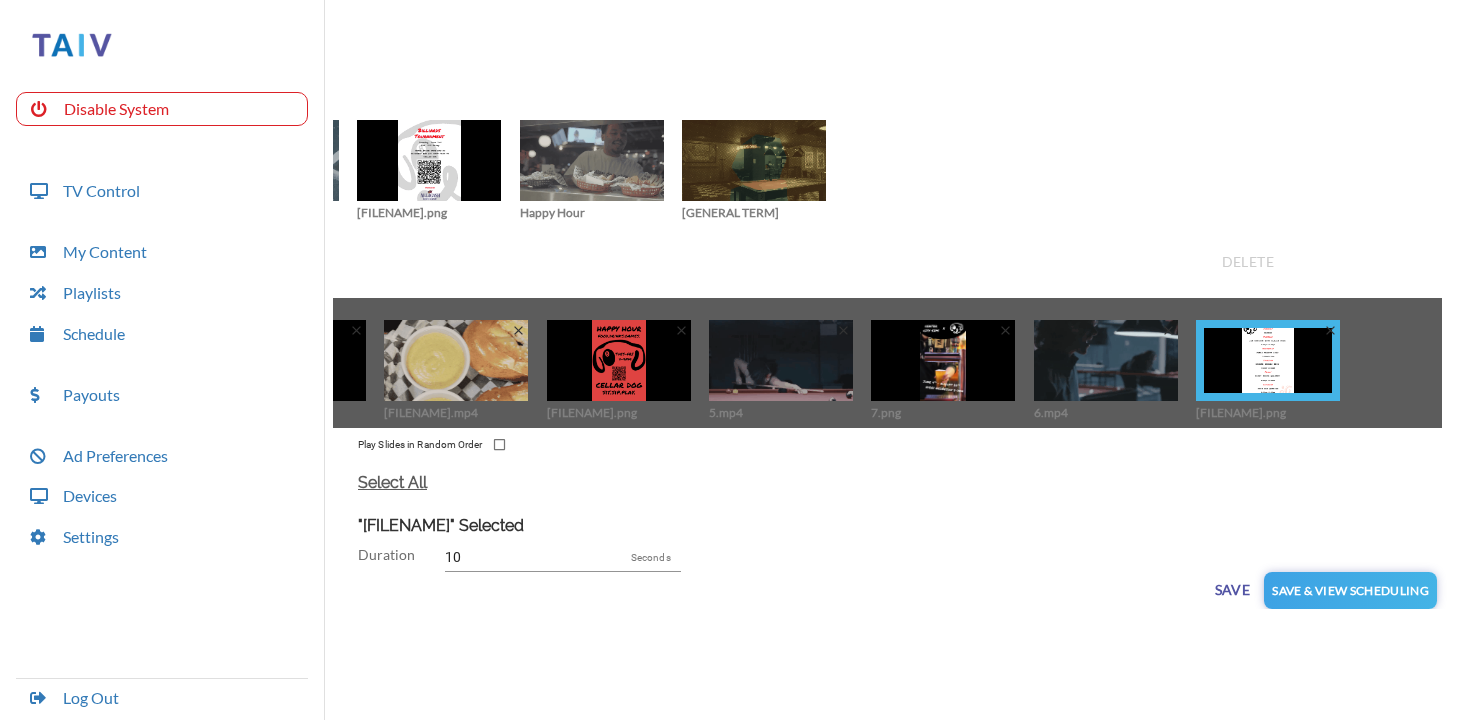 click on "Save" at bounding box center (1232, 590) 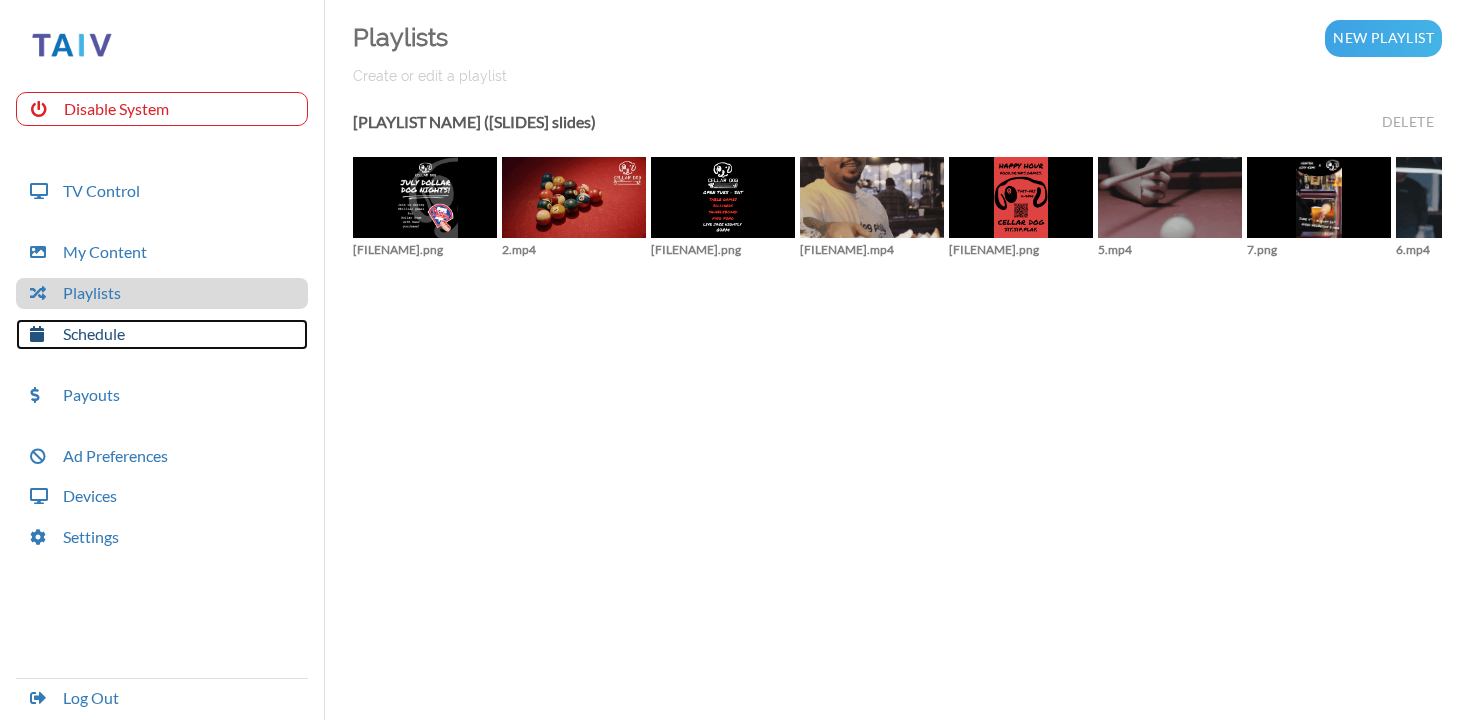 click on "Schedule" at bounding box center (162, 334) 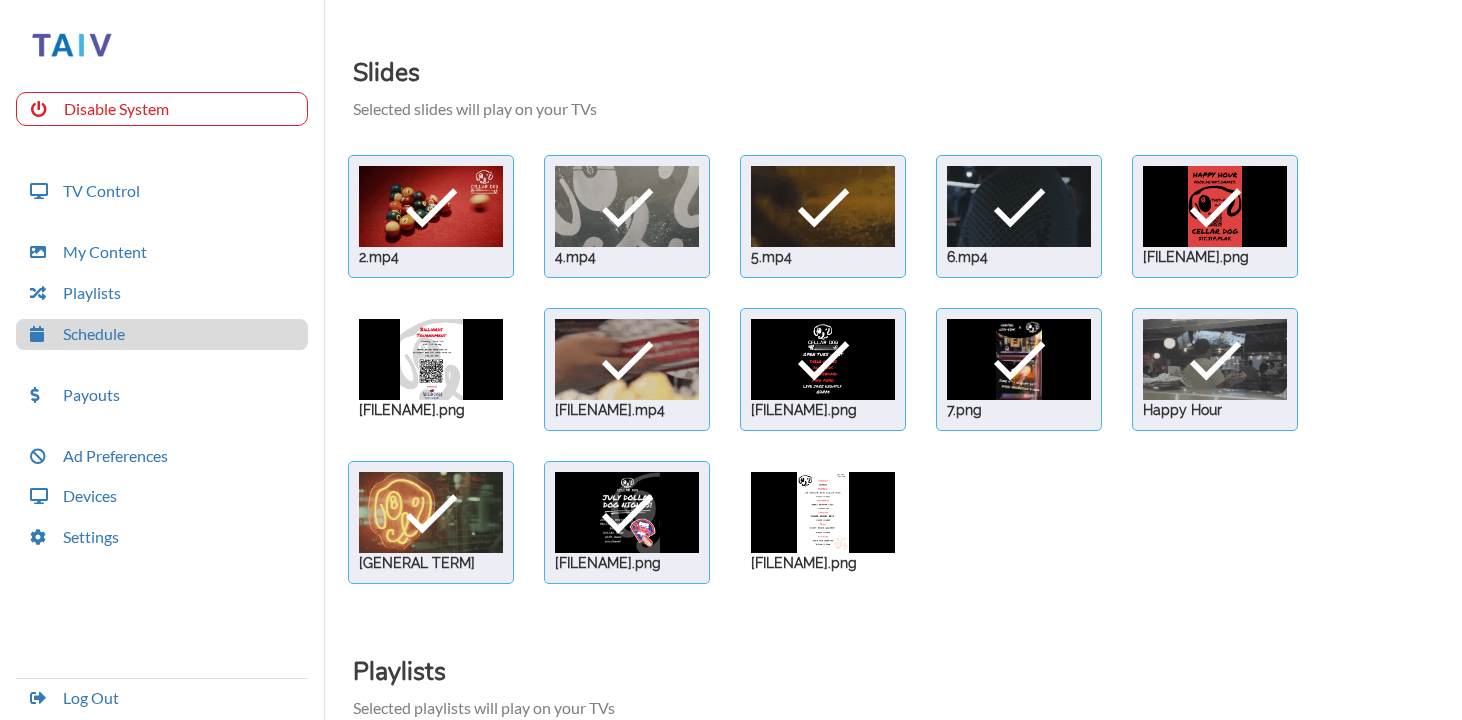 click at bounding box center (431, 206) 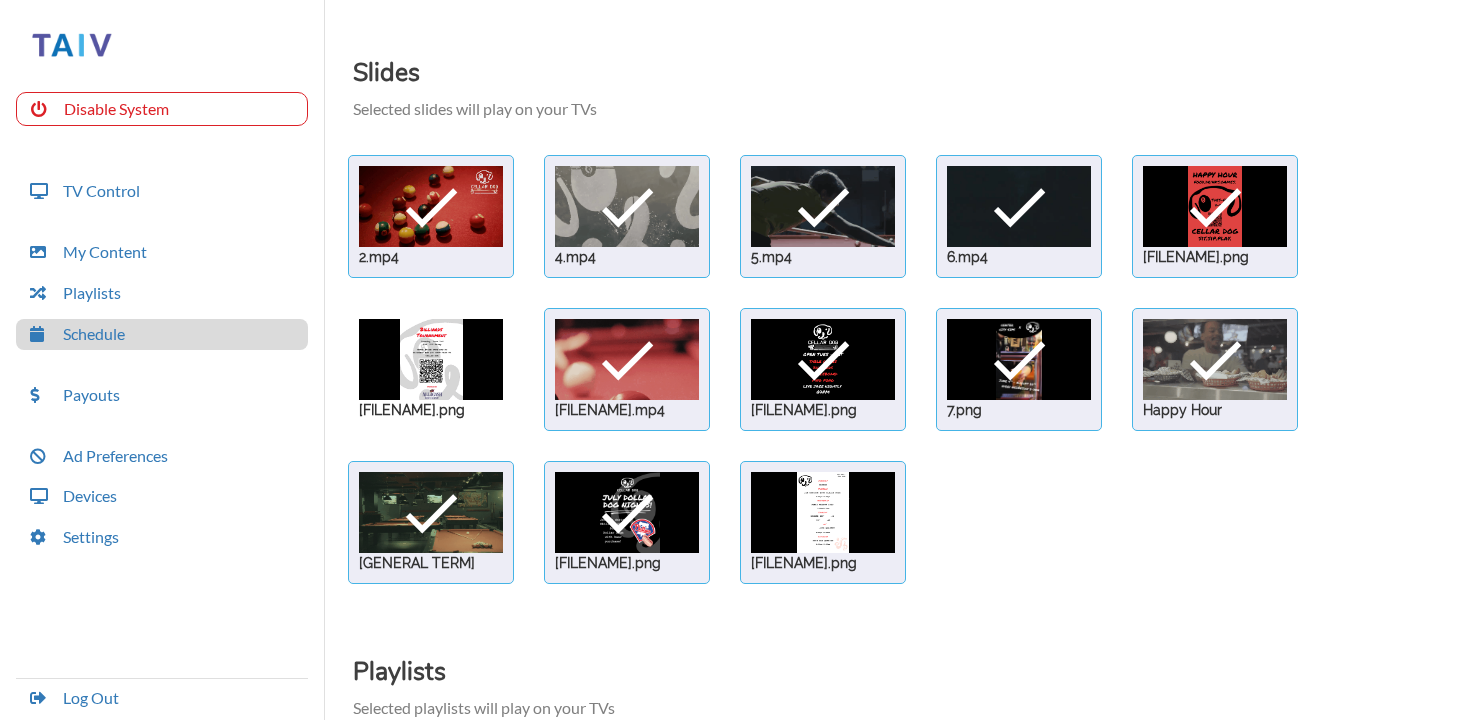click at bounding box center [431, 206] 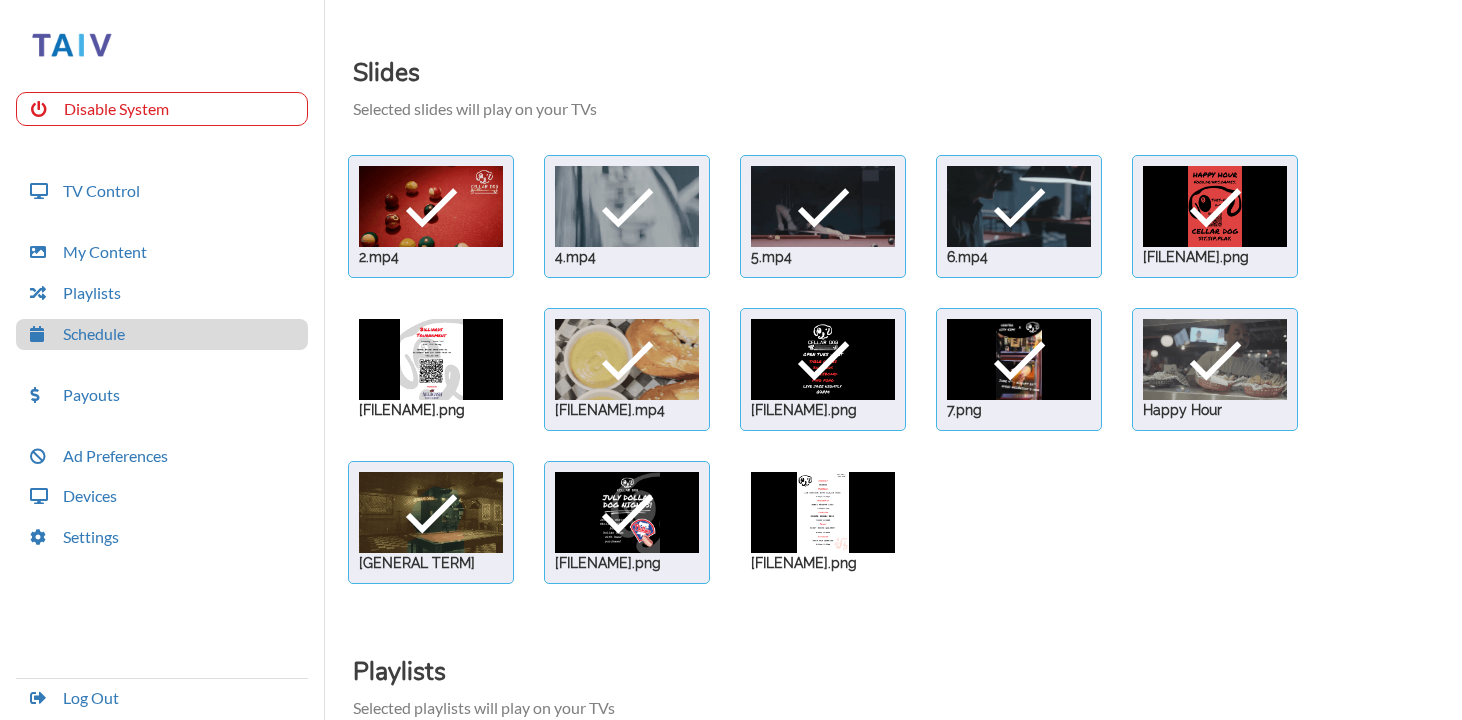 click at bounding box center [431, 206] 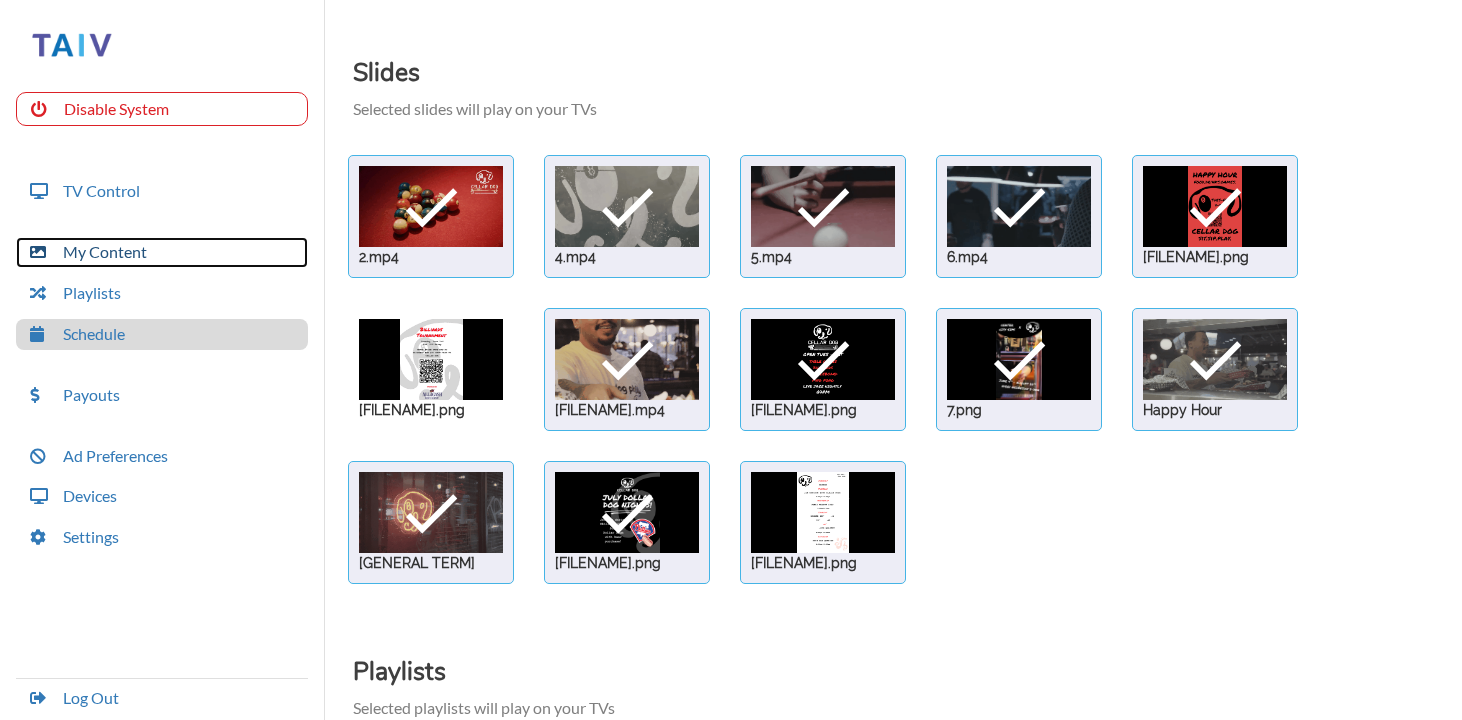 click on "My Content" at bounding box center (162, 252) 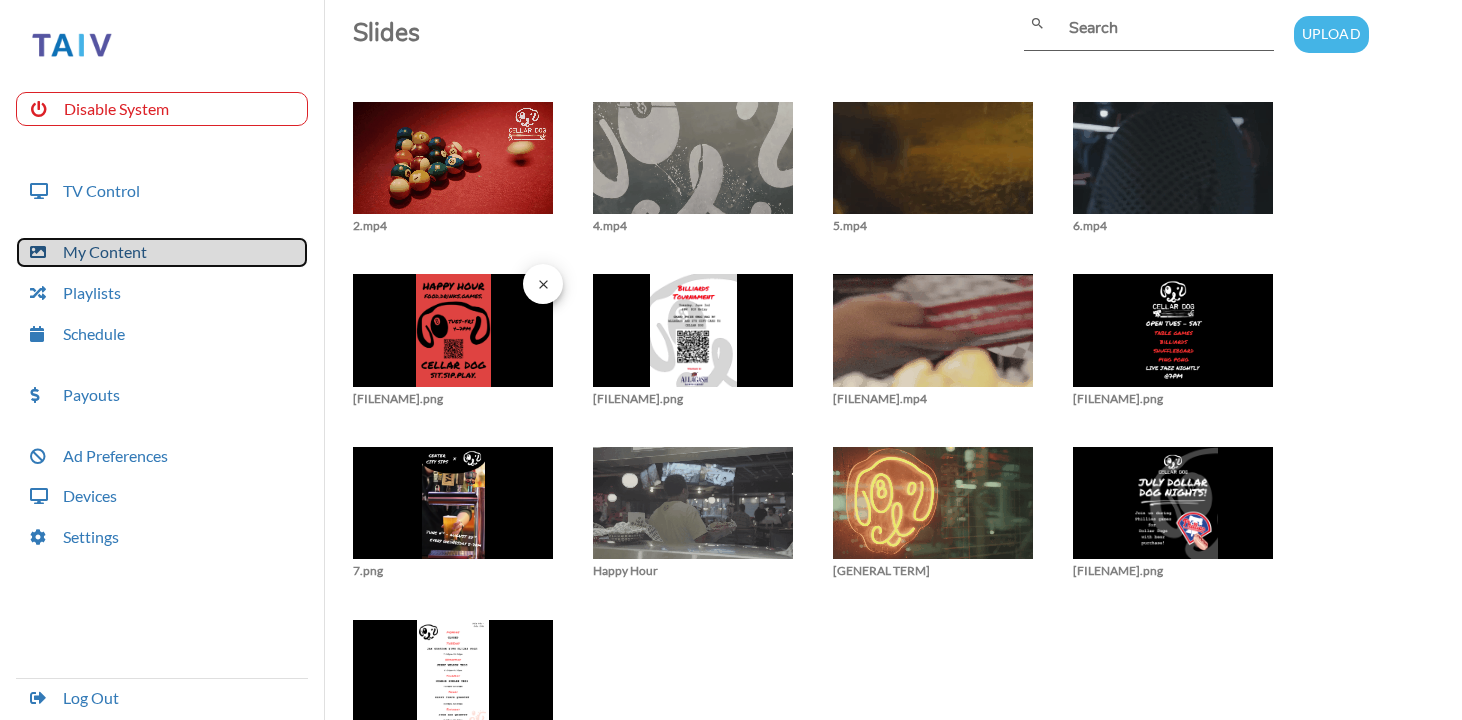 scroll, scrollTop: 73, scrollLeft: 0, axis: vertical 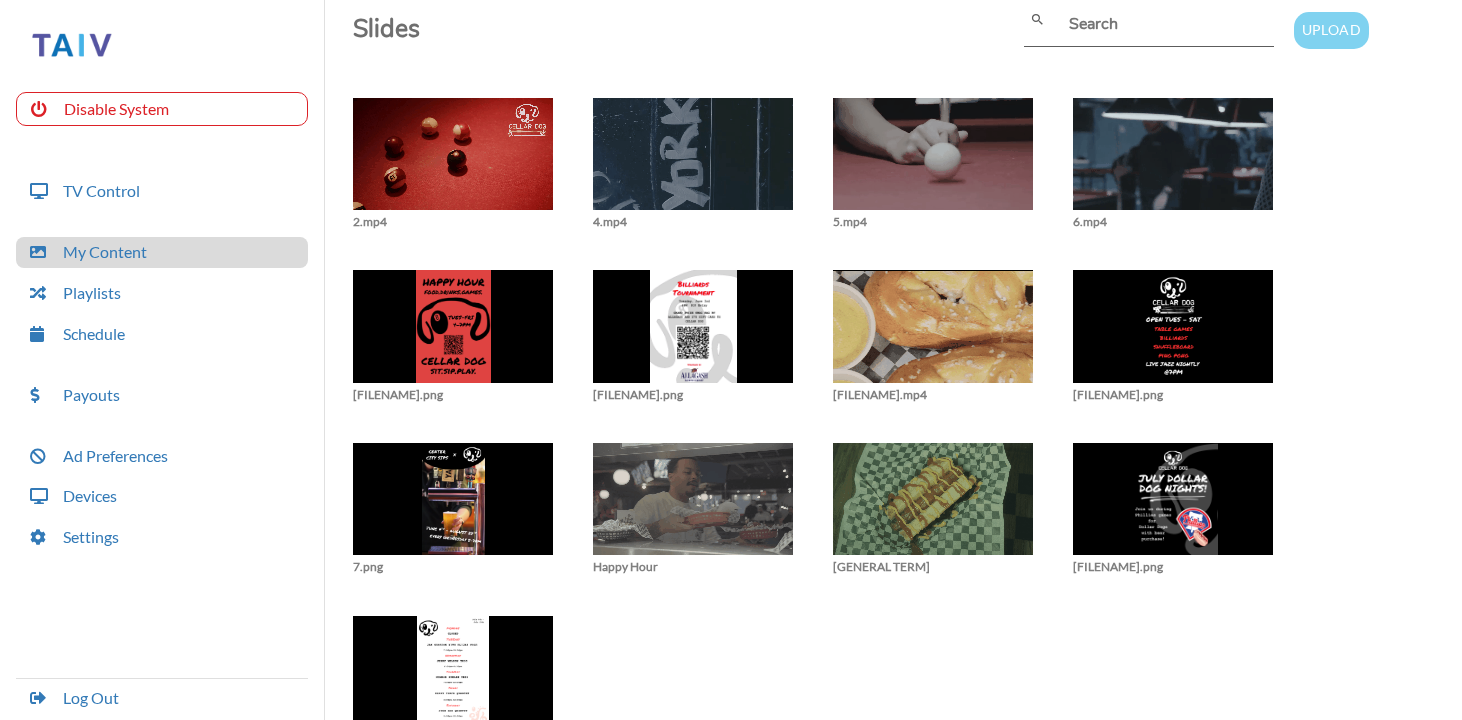 click on "Upload" at bounding box center [1331, 30] 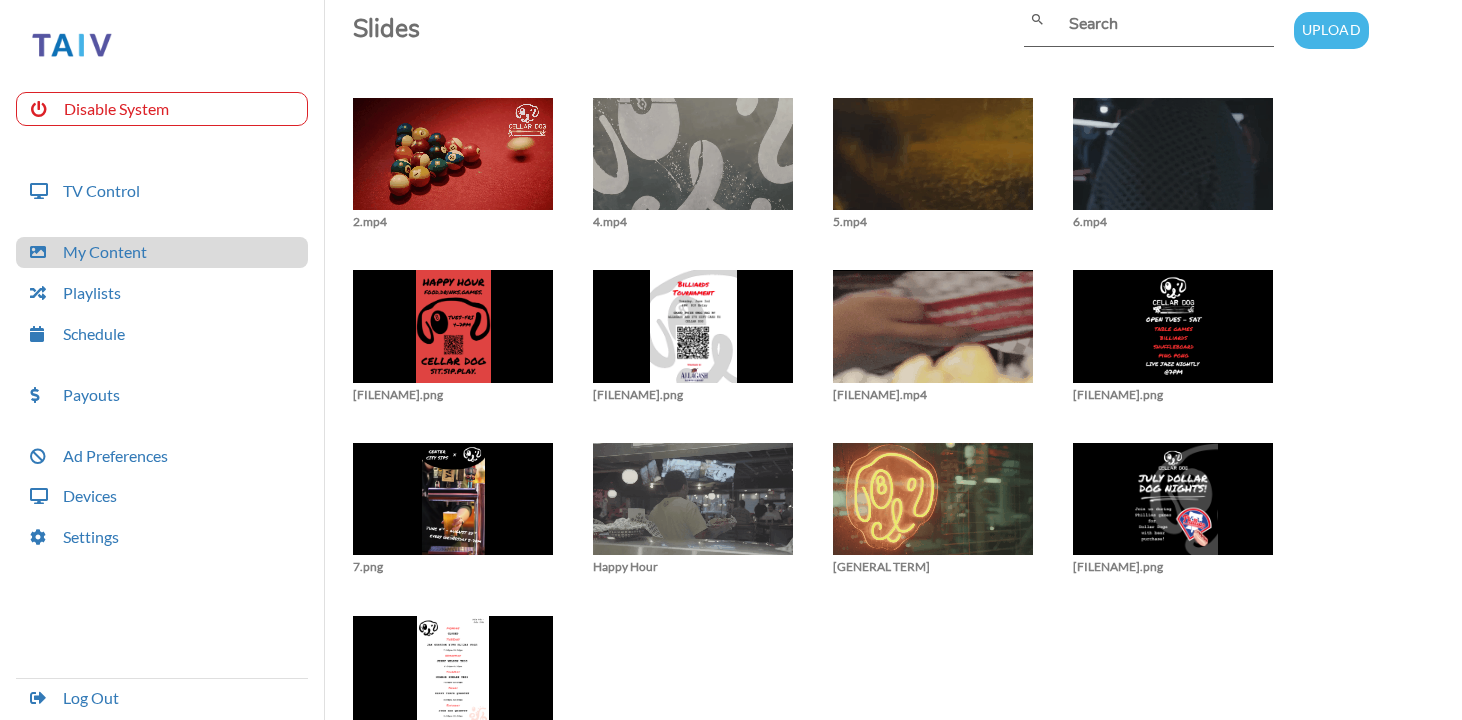 type on "C:\fakepath\[FILENAME].png" 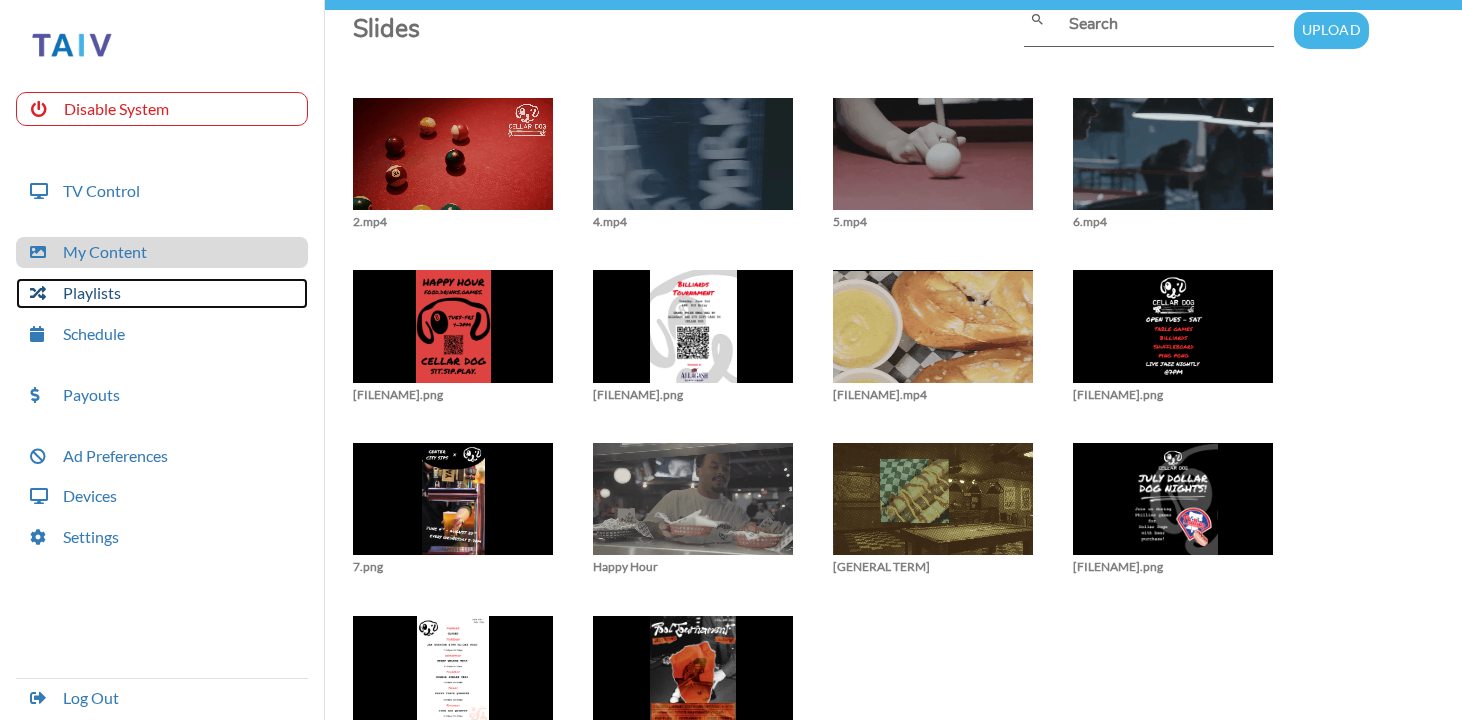 click on "Playlists" at bounding box center (162, 293) 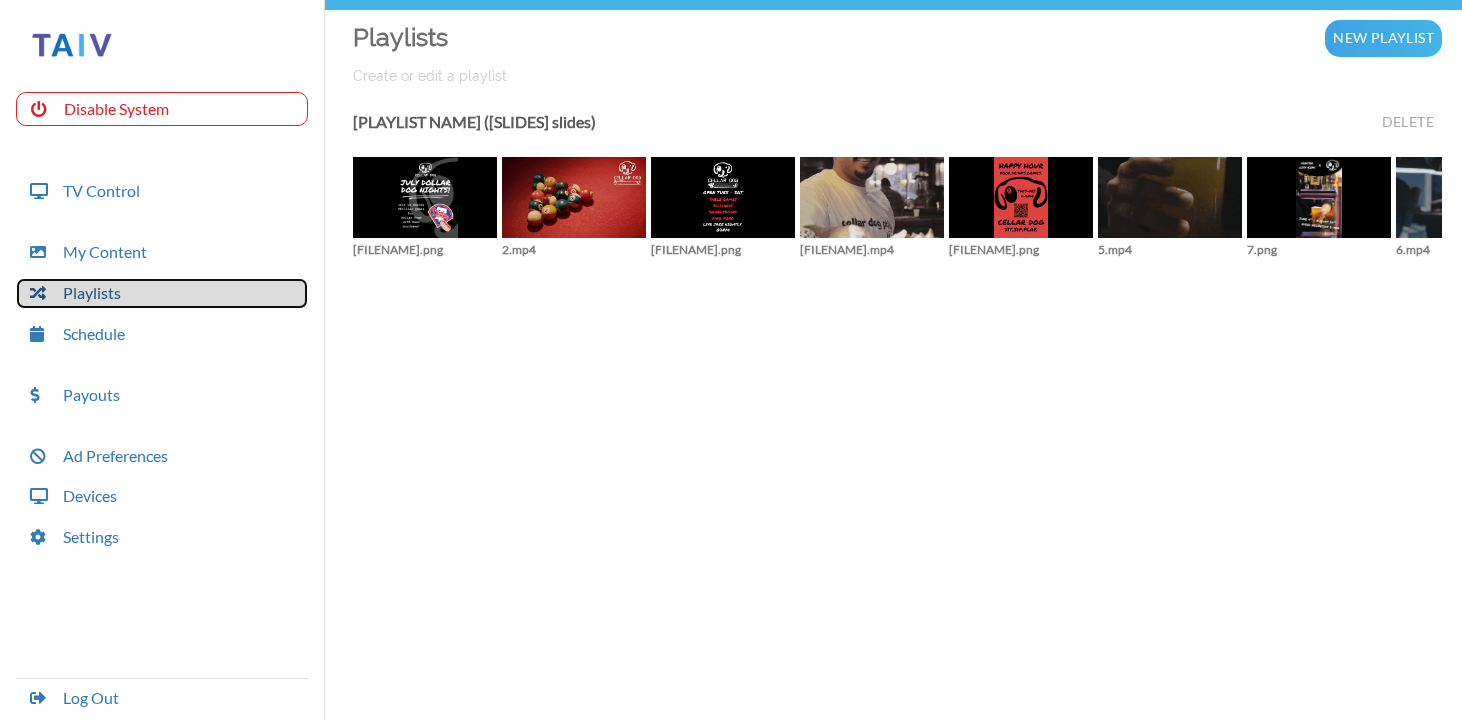 scroll, scrollTop: 50, scrollLeft: 0, axis: vertical 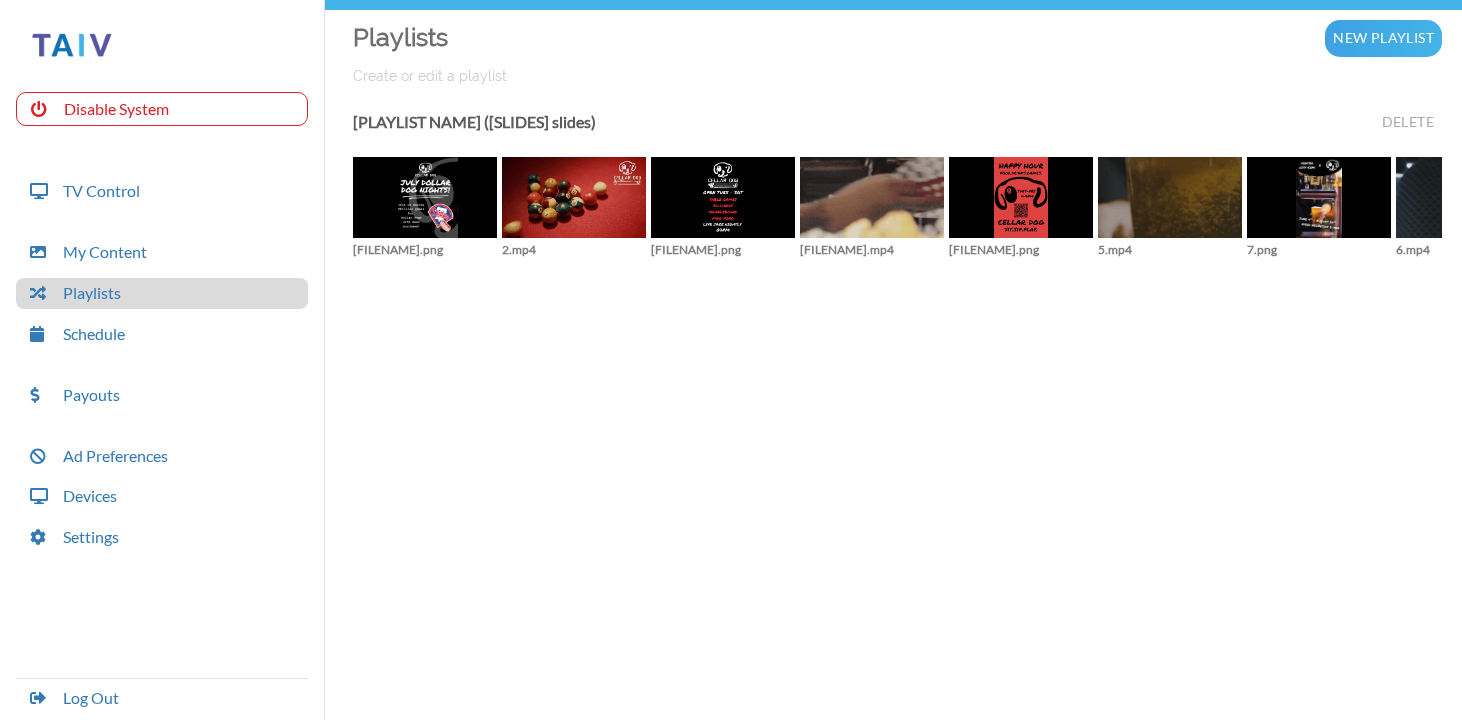 click on "[PLAYLIST NAME] ([SLIDES] slides)" at bounding box center (474, 126) 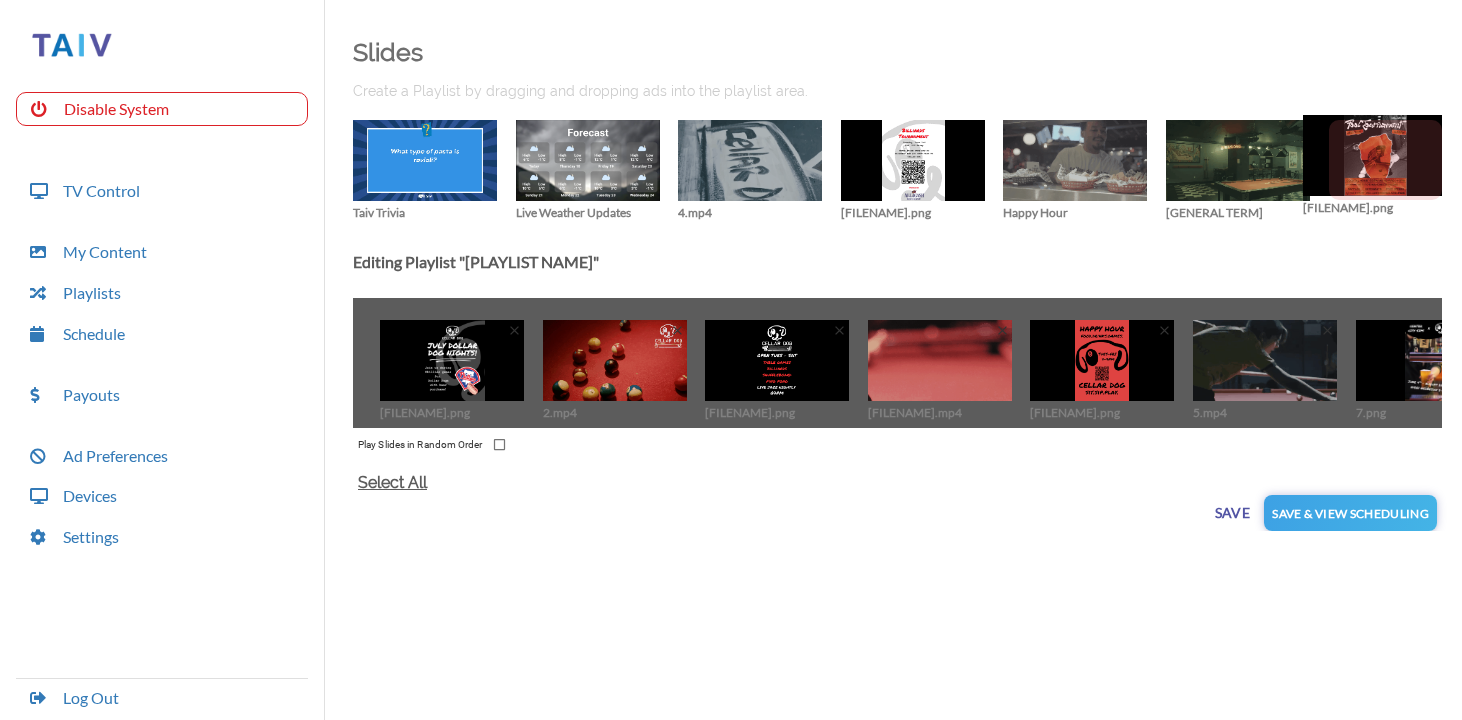 drag, startPoint x: 1429, startPoint y: 166, endPoint x: 1403, endPoint y: 161, distance: 26.476404 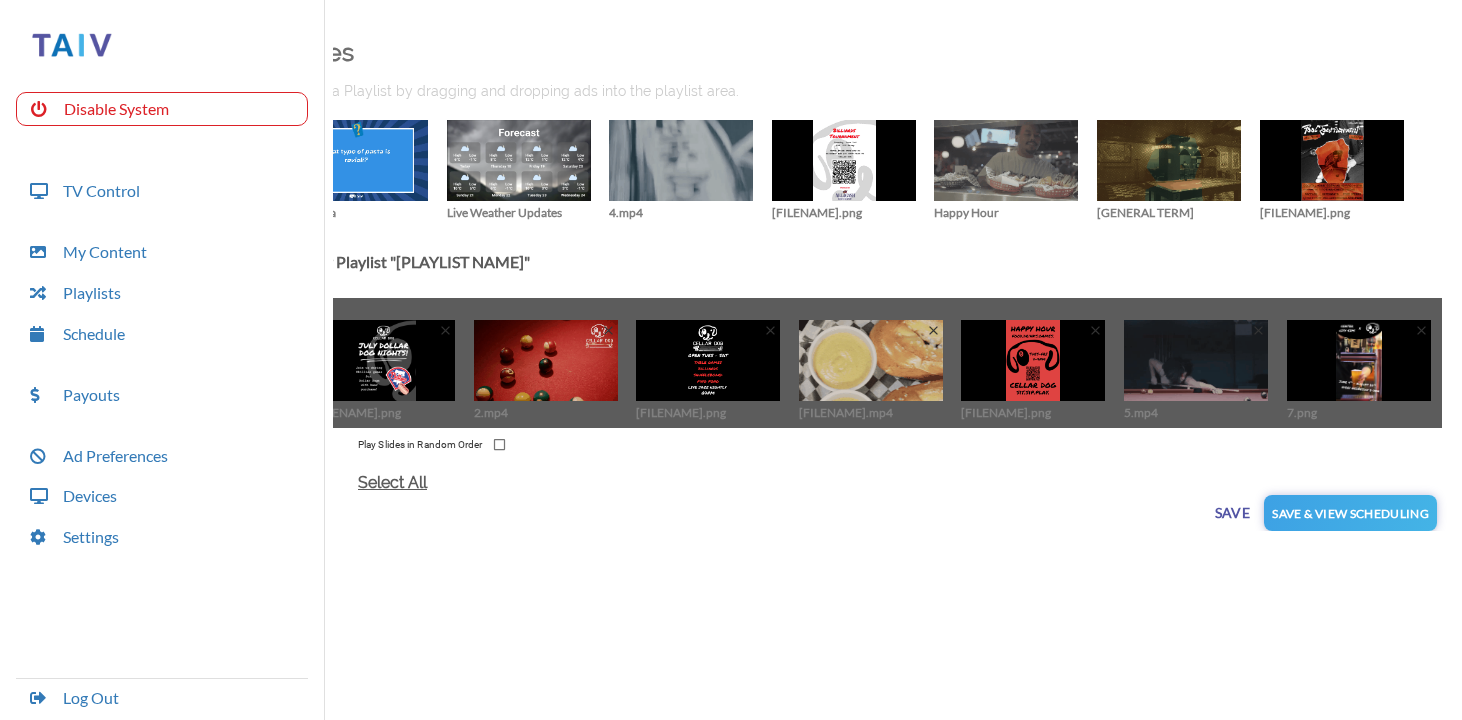 scroll, scrollTop: 0, scrollLeft: 0, axis: both 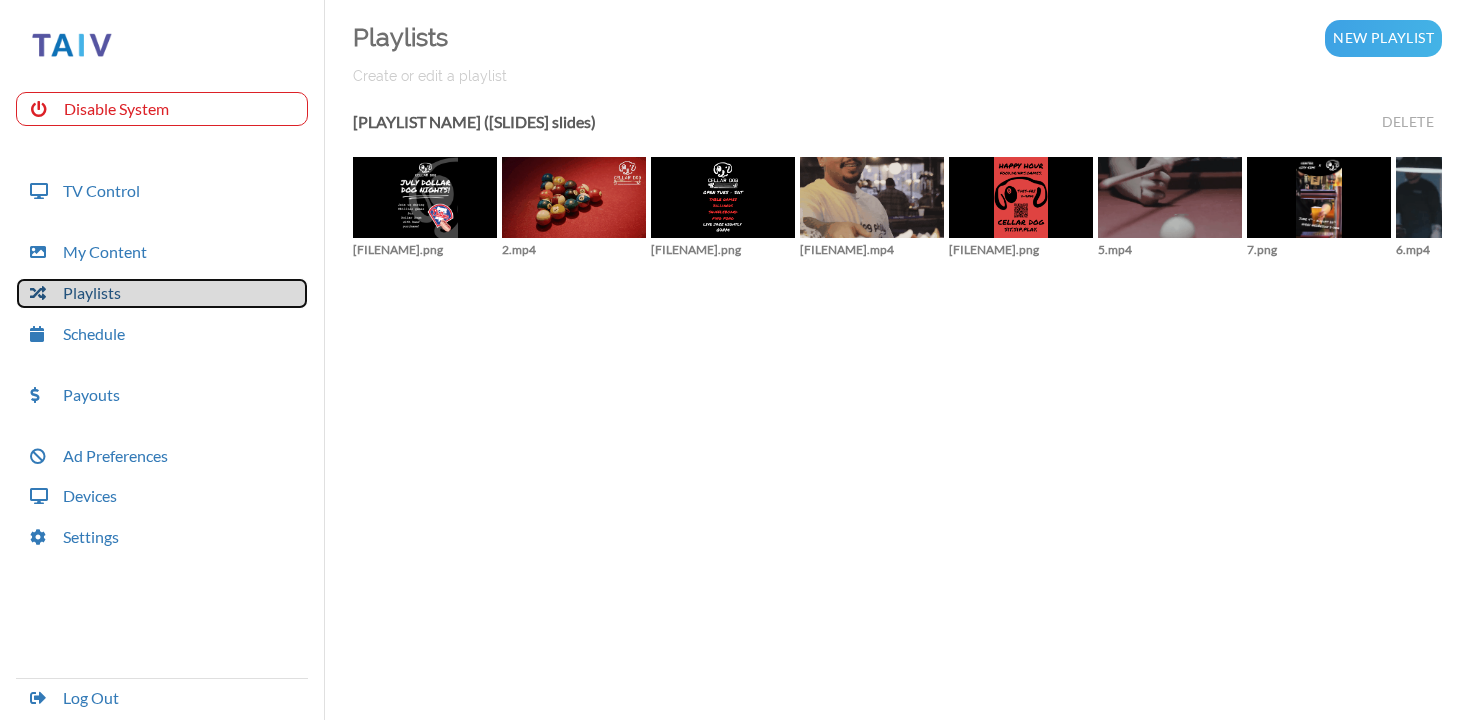 click on "Playlists" at bounding box center (162, 293) 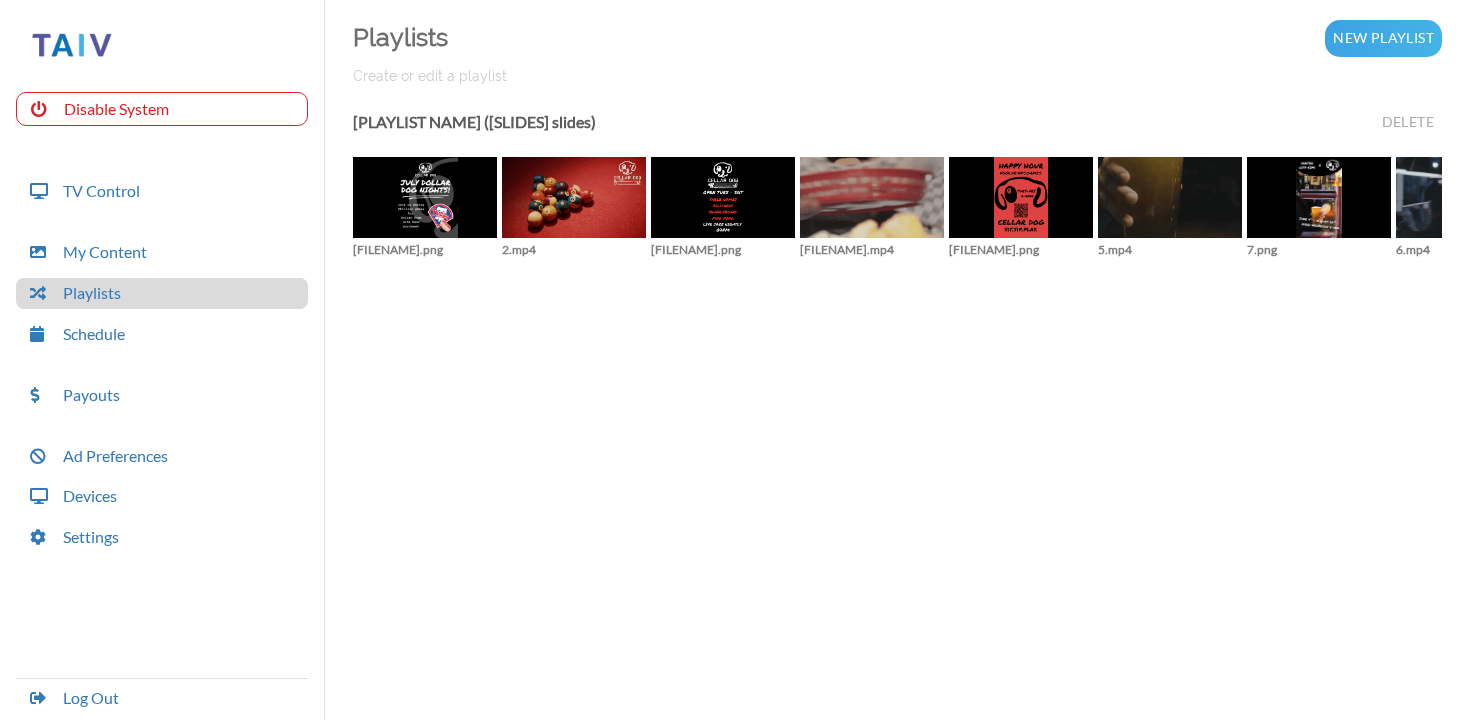 click on "[PLAYLIST NAME] ([SLIDES] slides)" at bounding box center (474, 126) 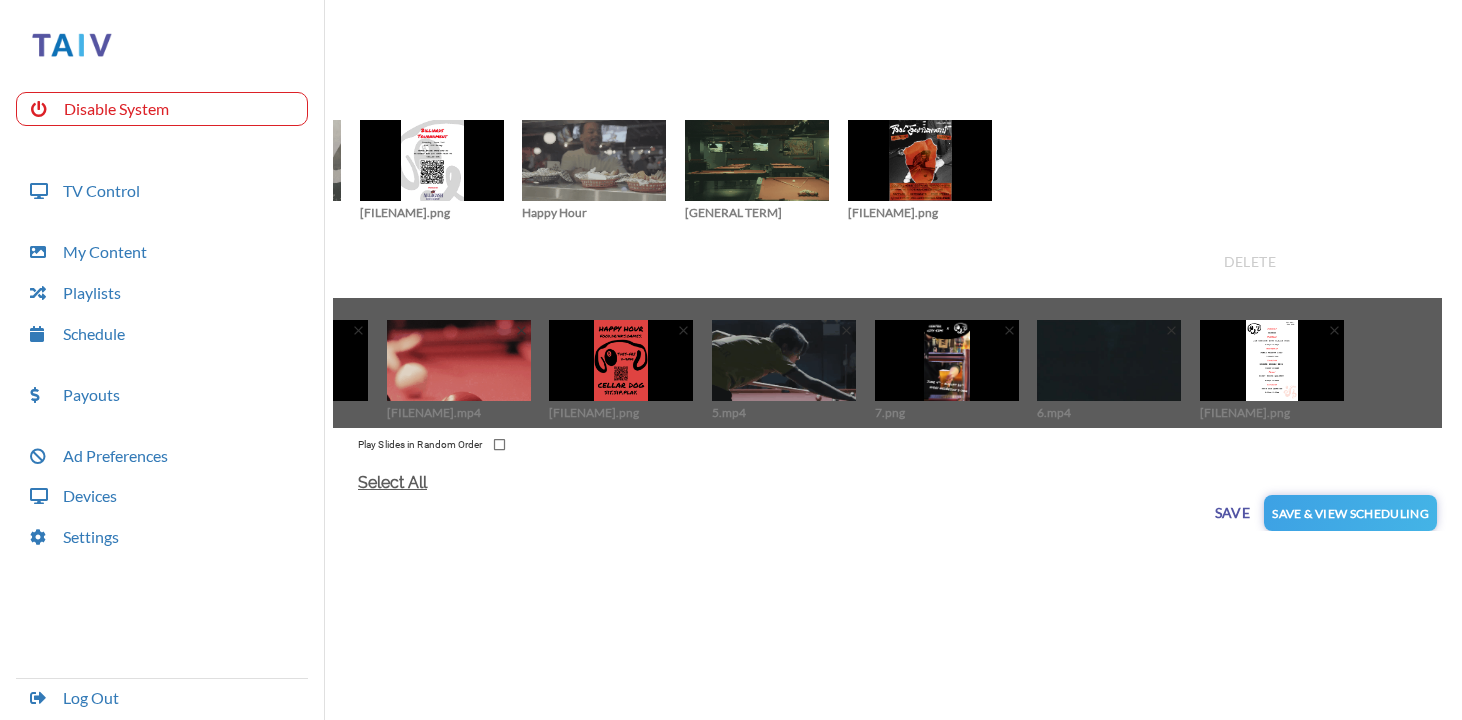 scroll, scrollTop: 0, scrollLeft: 488, axis: horizontal 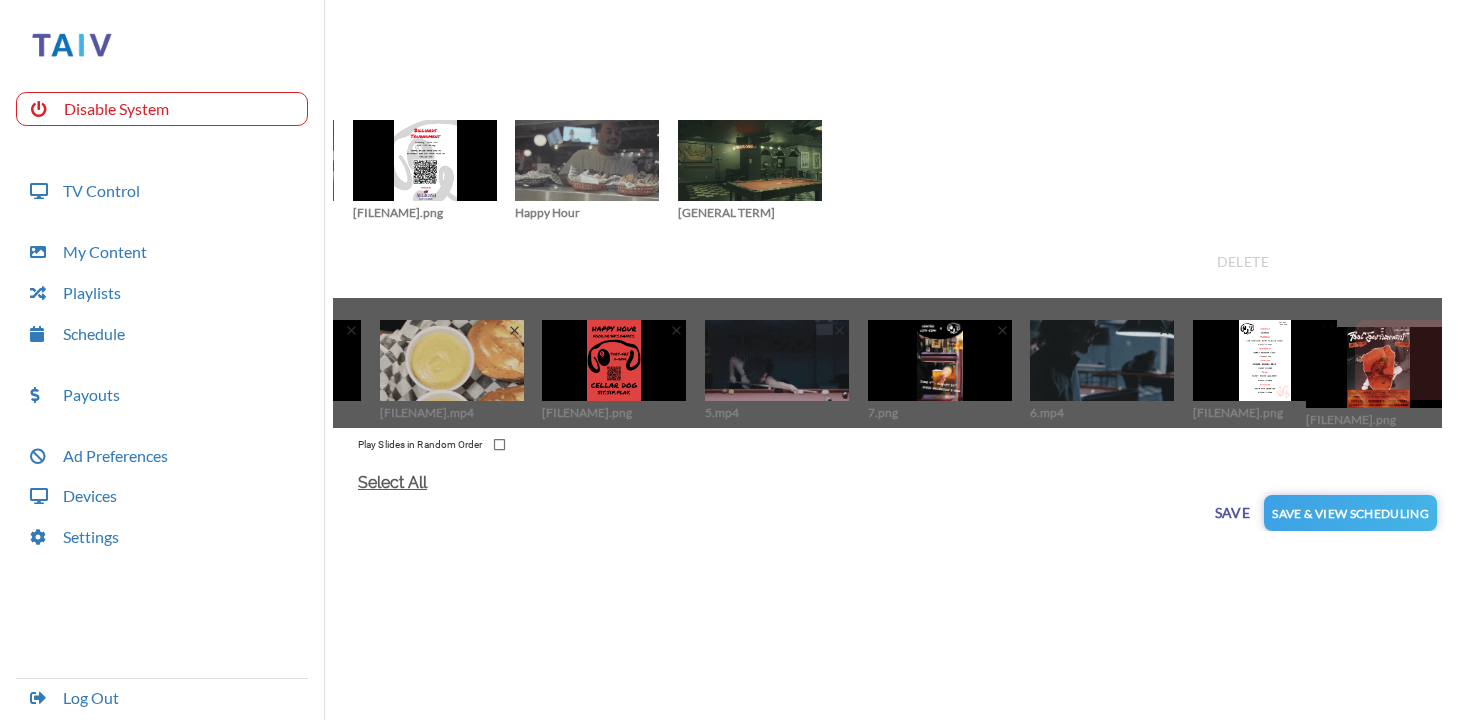 drag, startPoint x: 900, startPoint y: 143, endPoint x: 1365, endPoint y: 350, distance: 508.99313 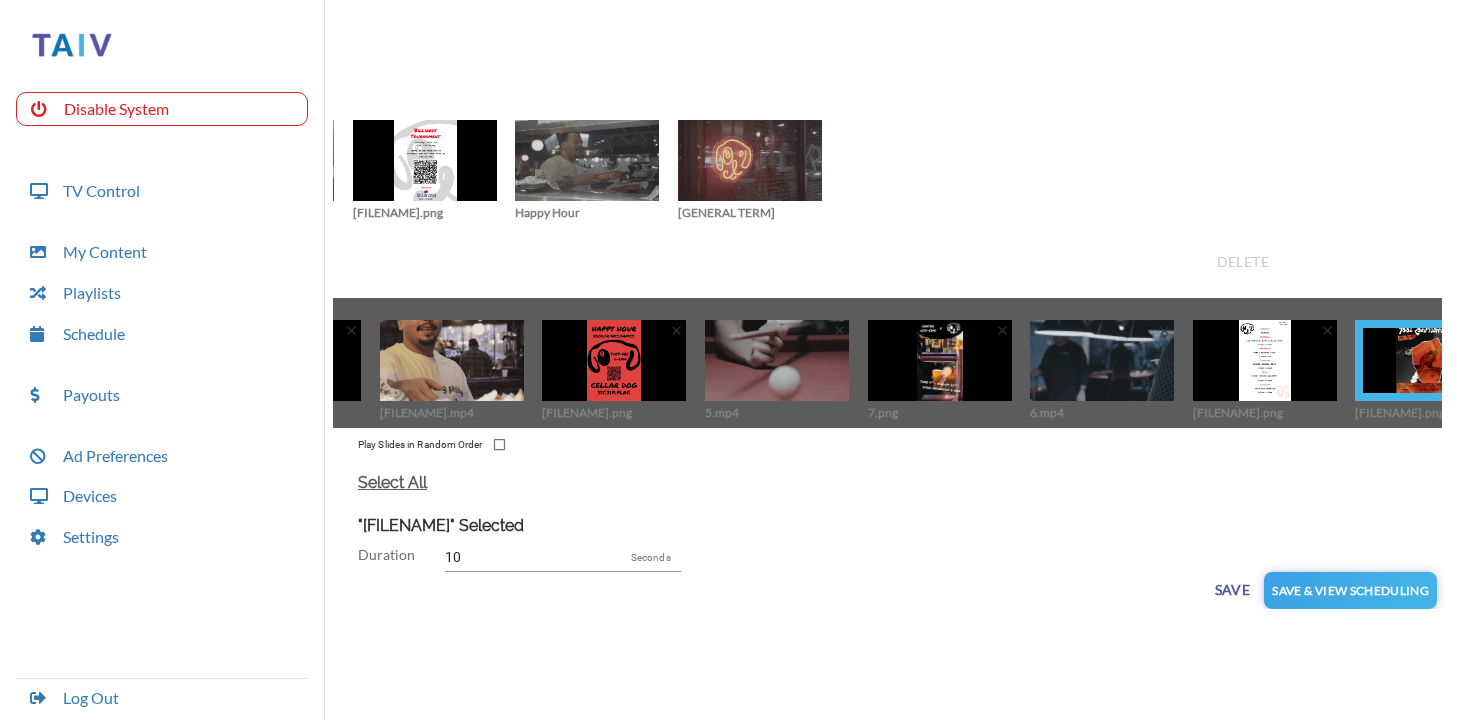 click on "Save" at bounding box center (1232, 590) 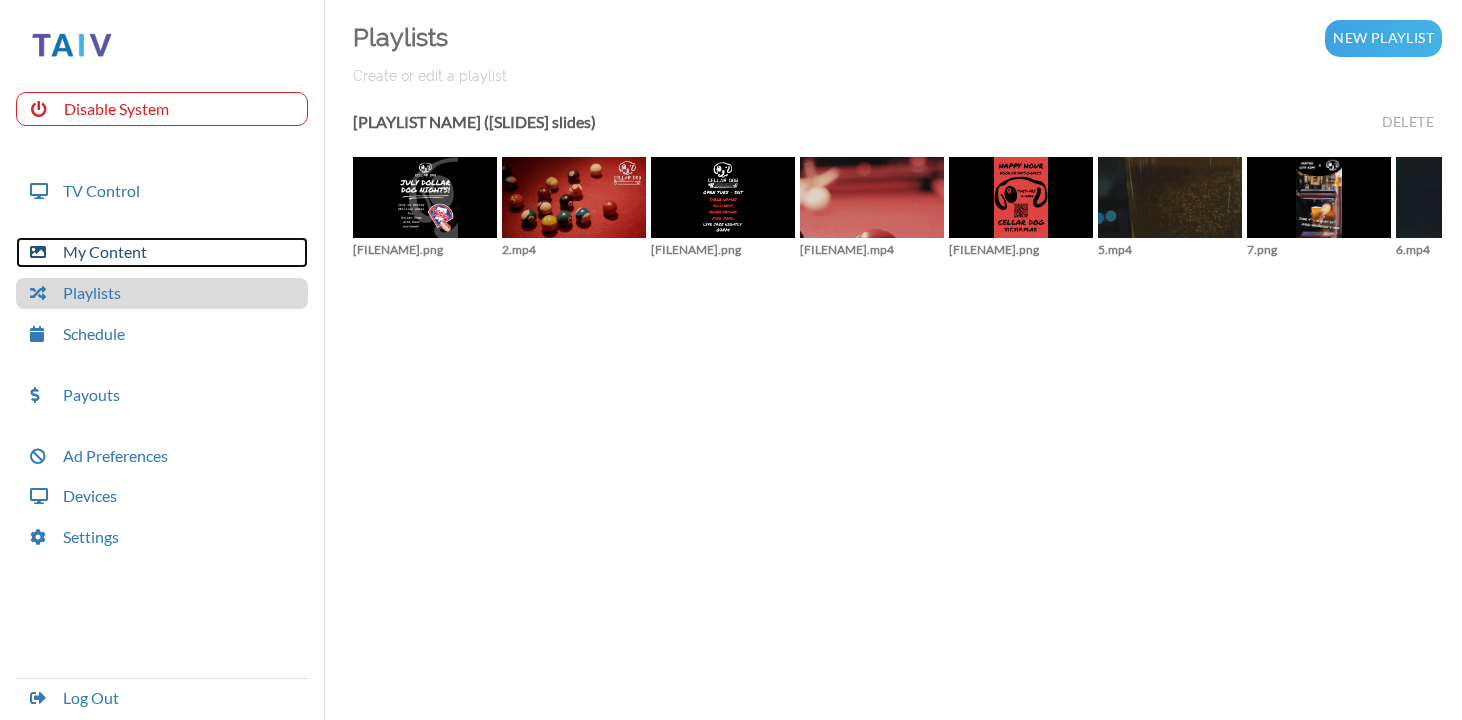 click on "My Content" at bounding box center [162, 252] 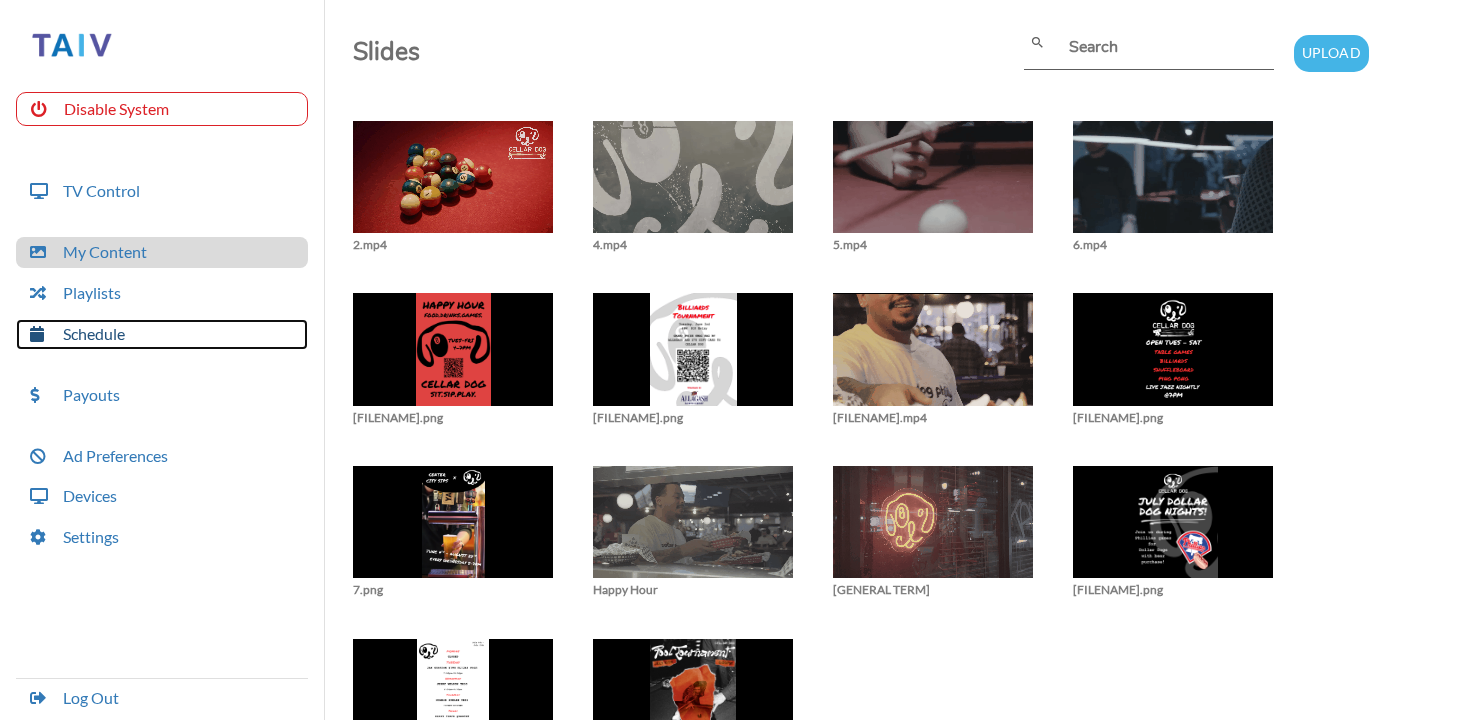 click on "Schedule" at bounding box center (162, 334) 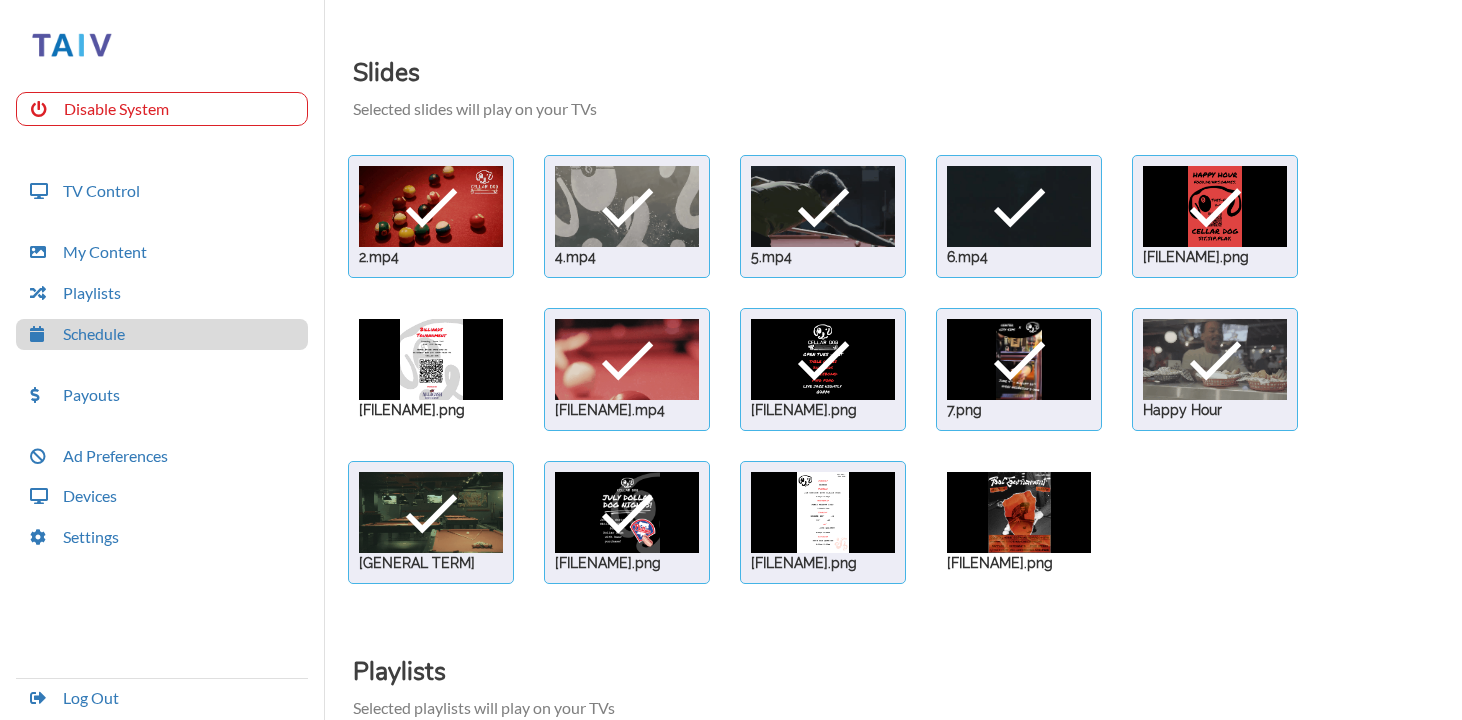 click at bounding box center [431, 206] 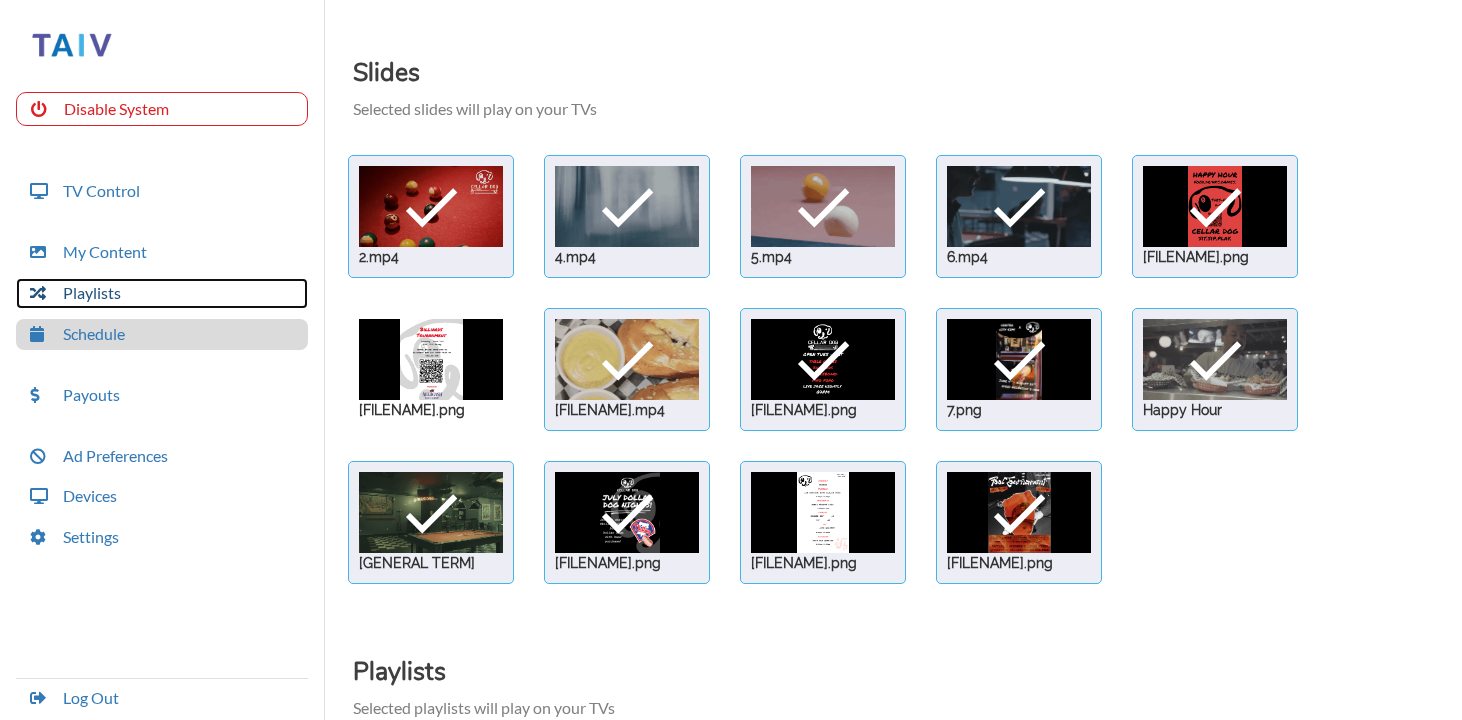 click on "Playlists" at bounding box center (162, 293) 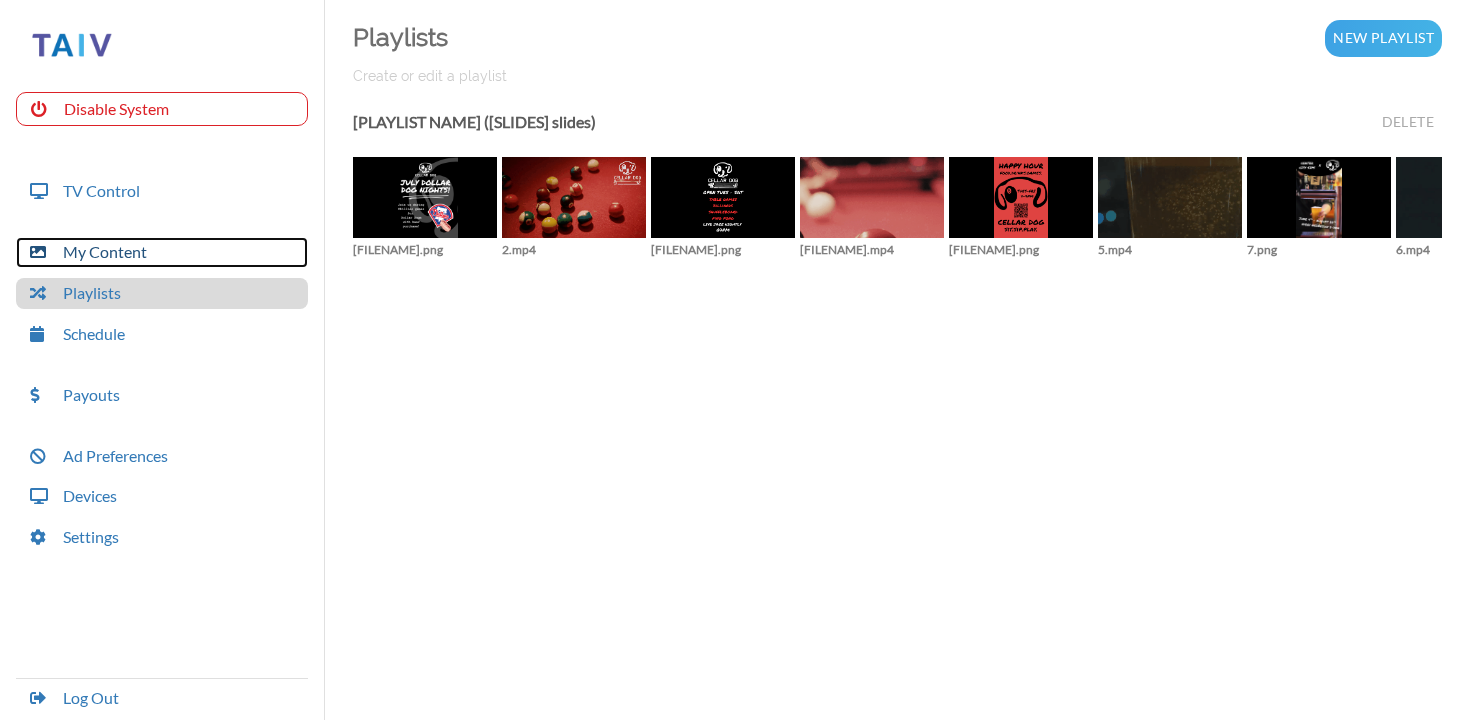 click on "My Content" at bounding box center (162, 252) 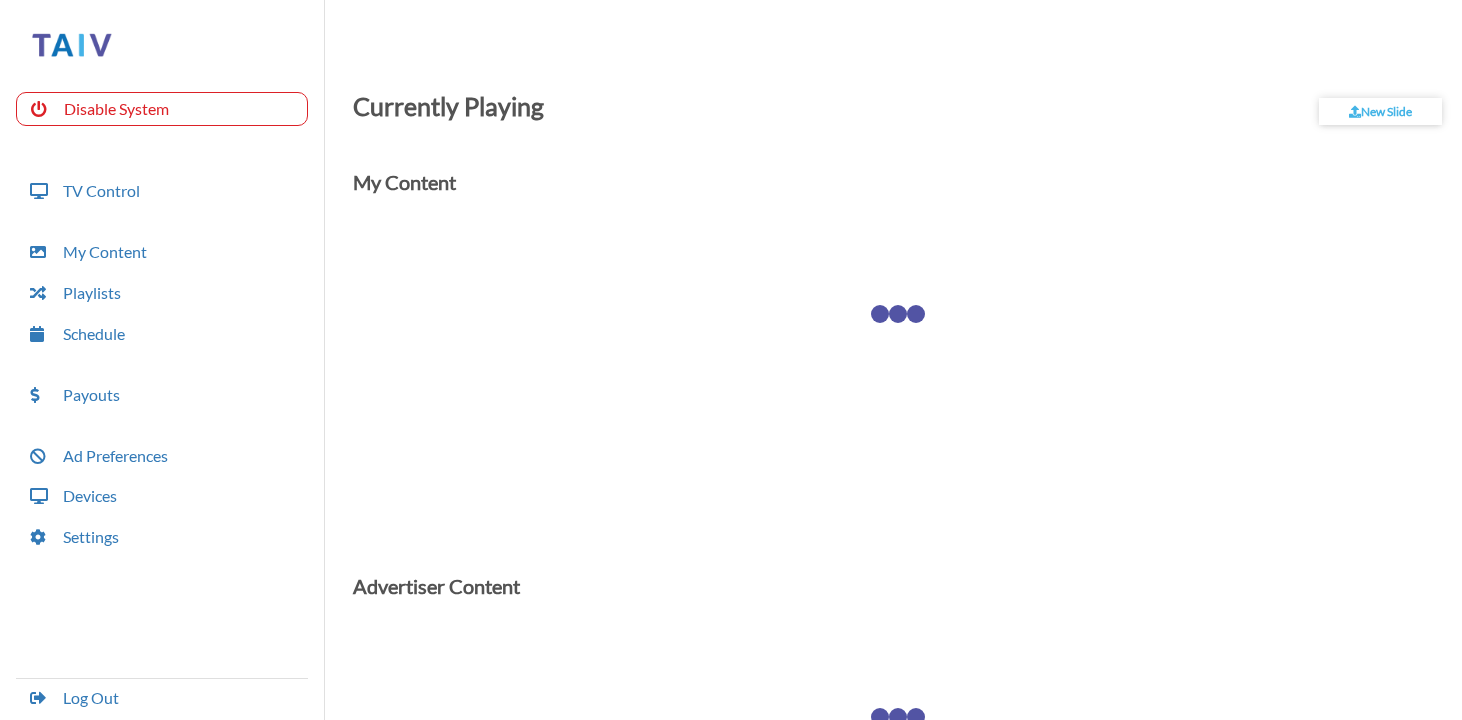 scroll, scrollTop: 0, scrollLeft: 0, axis: both 